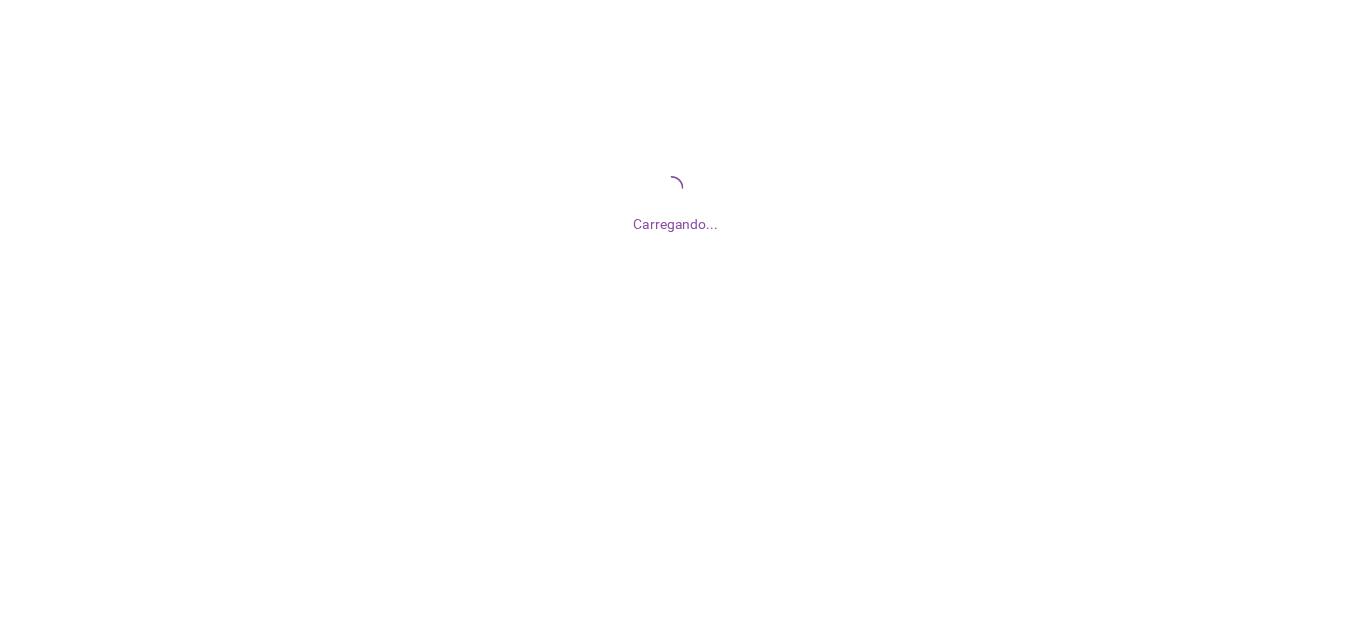 scroll, scrollTop: 0, scrollLeft: 0, axis: both 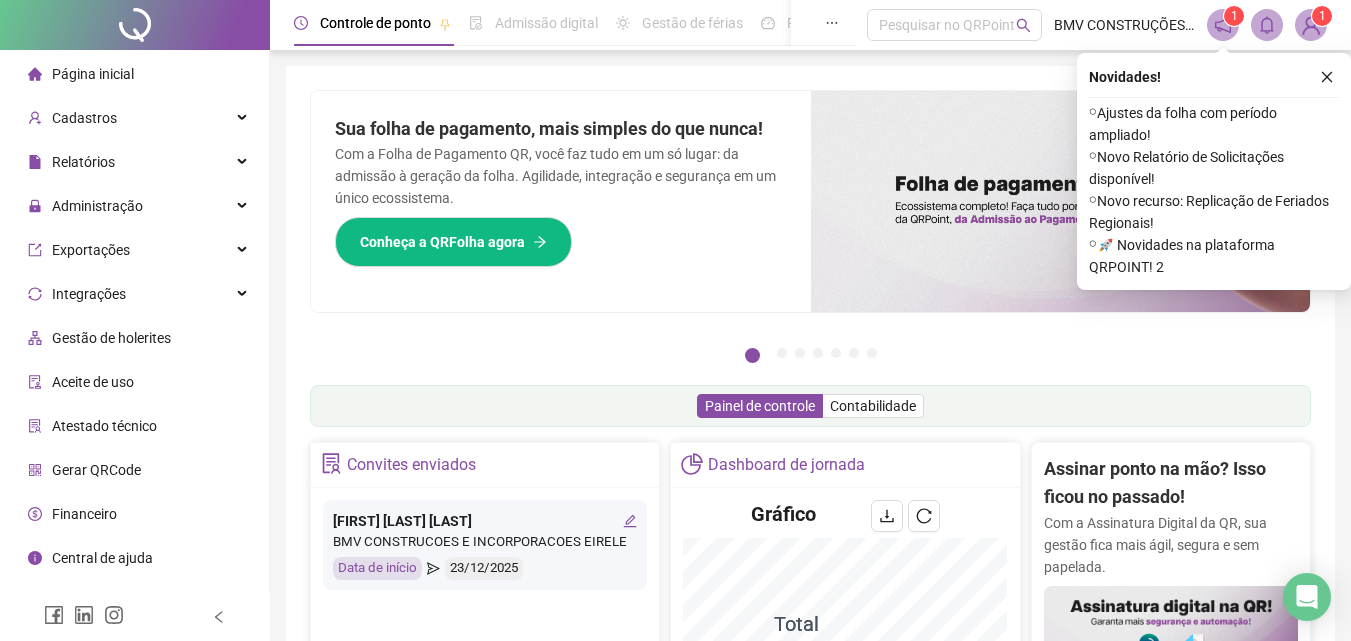 click 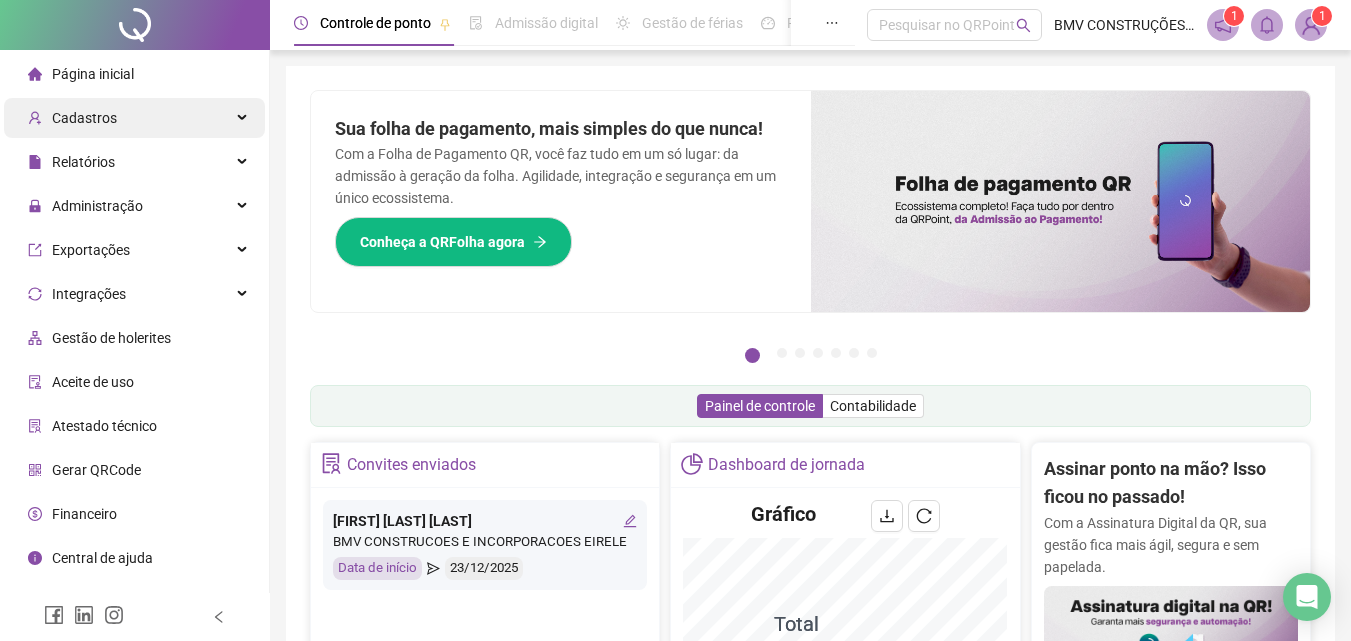 click on "Cadastros" at bounding box center (134, 118) 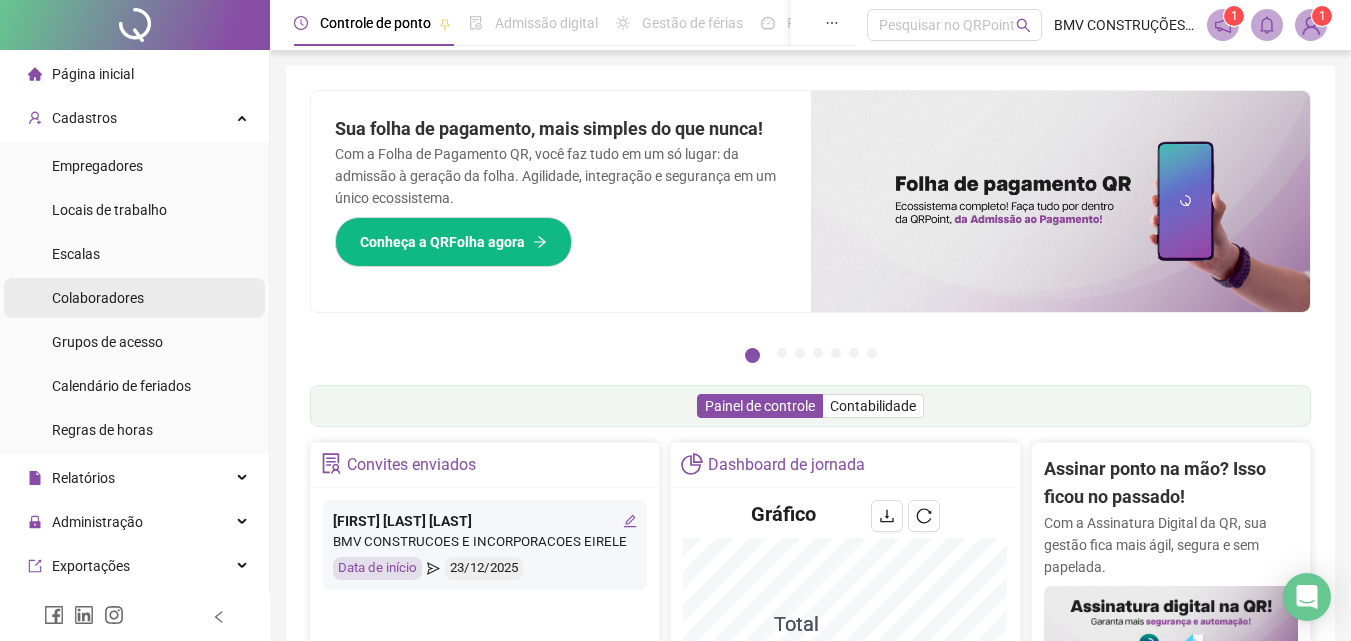 click on "Colaboradores" at bounding box center [98, 298] 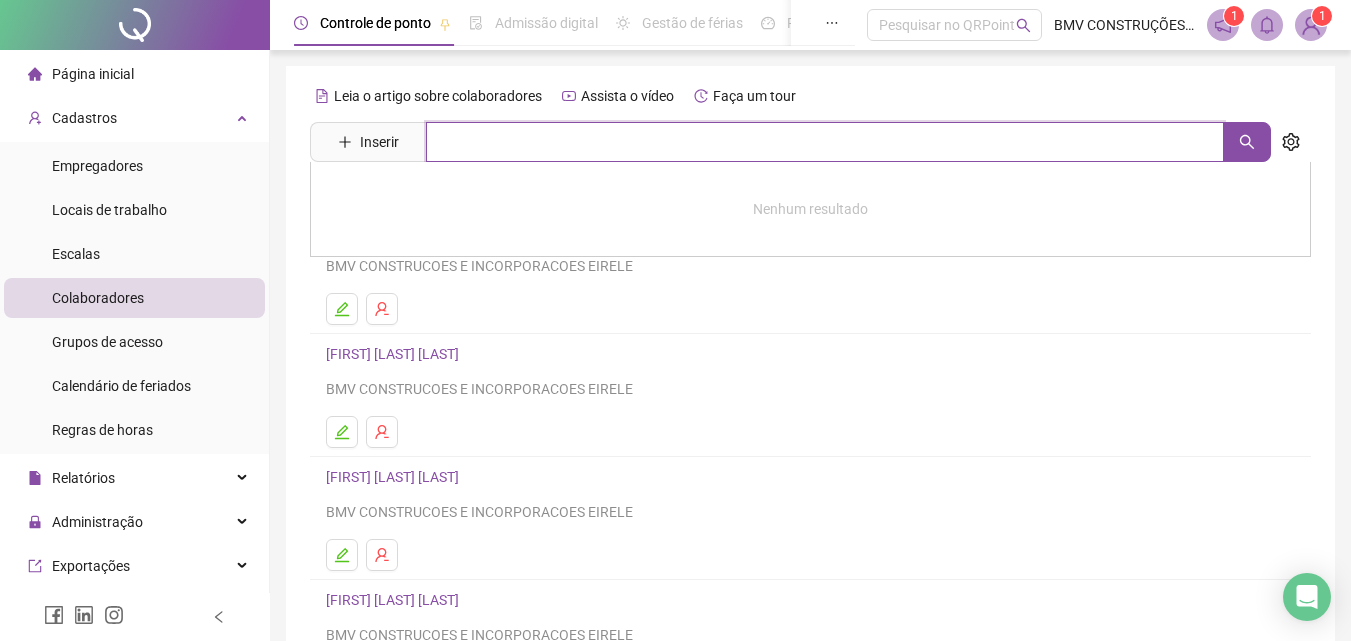 click at bounding box center [825, 142] 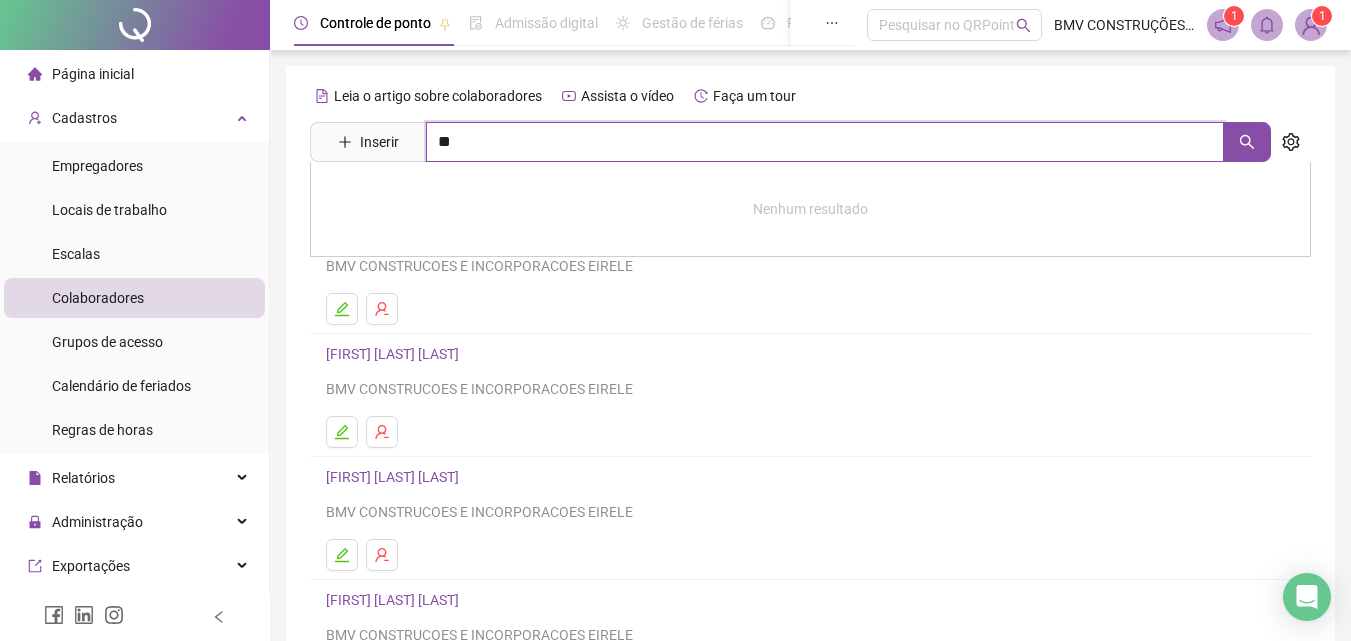 type on "*" 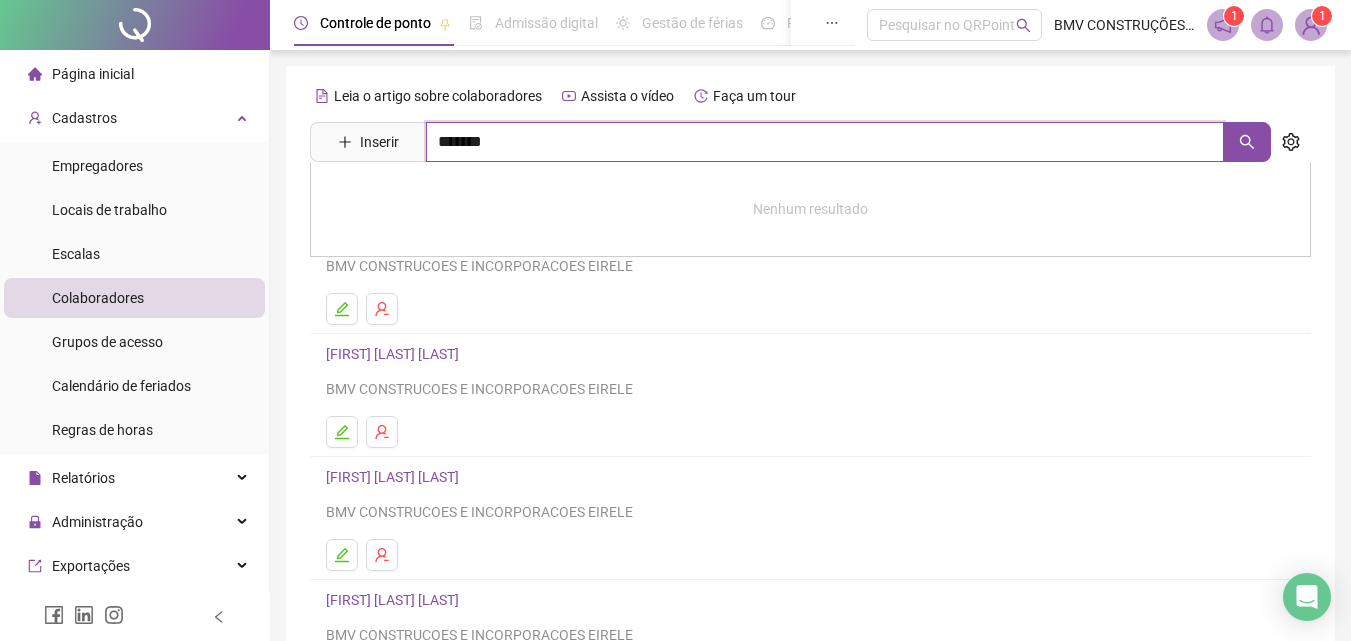 type on "*******" 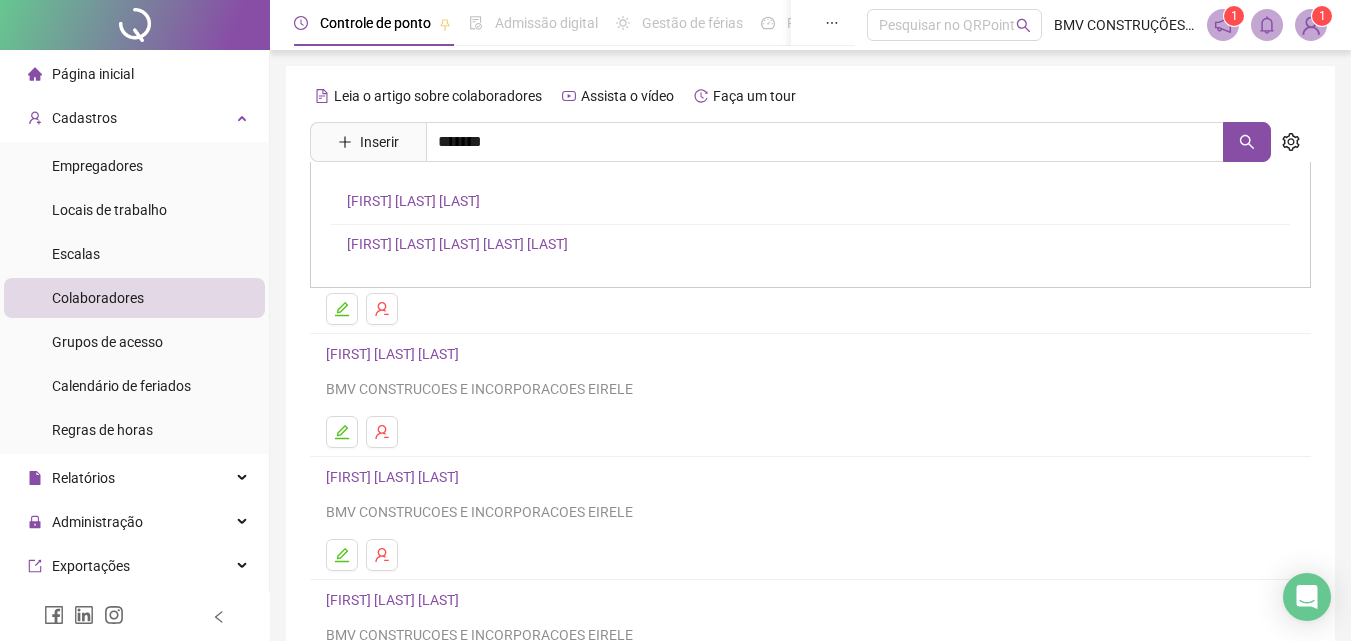 click on "[FIRST] [LAST] [LAST] [LAST] [LAST]" at bounding box center [457, 244] 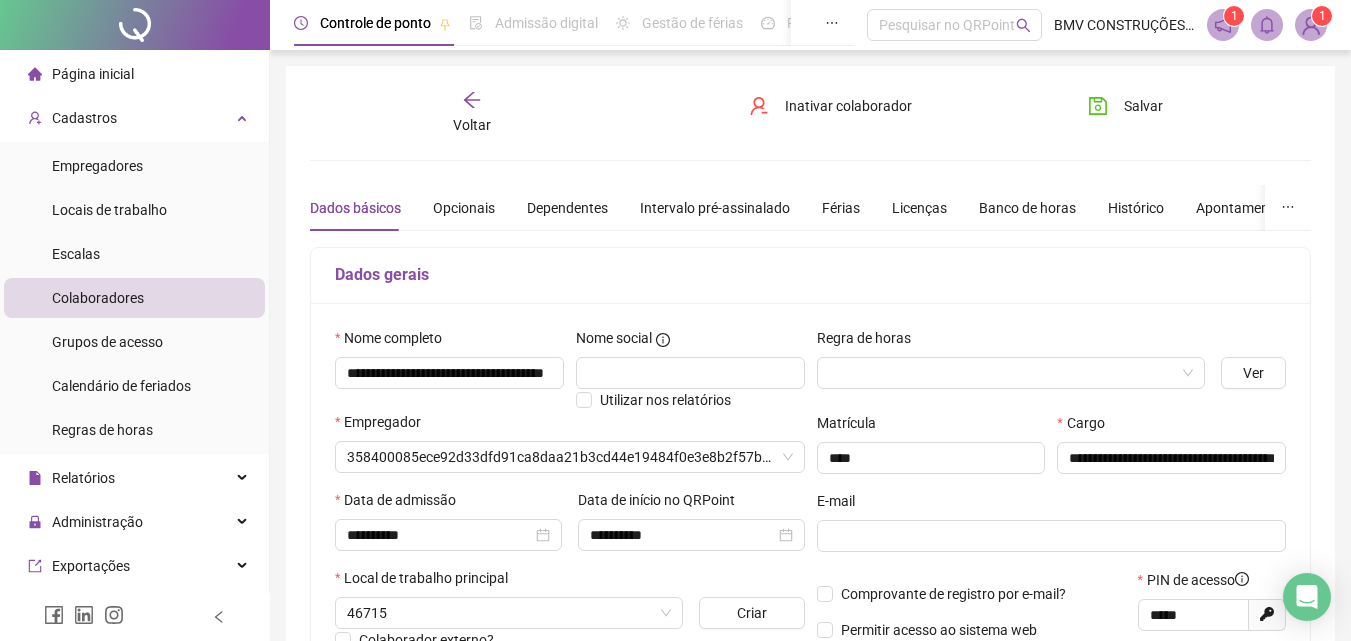 type on "**********" 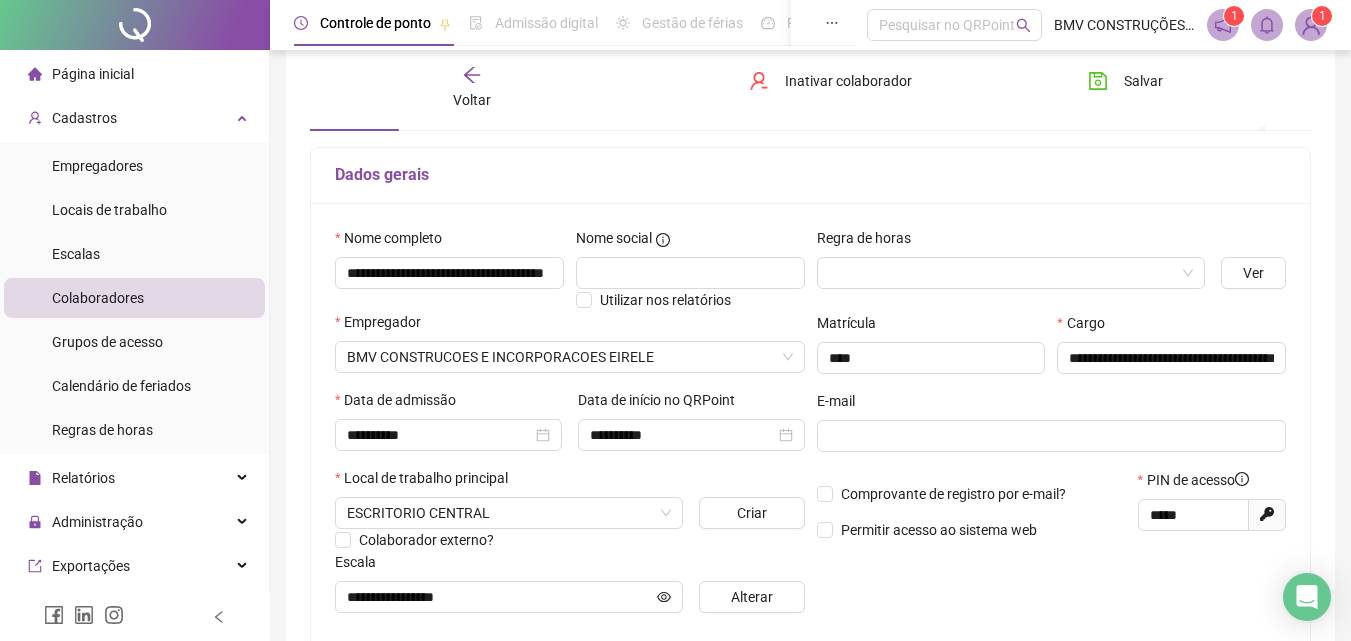scroll, scrollTop: 0, scrollLeft: 0, axis: both 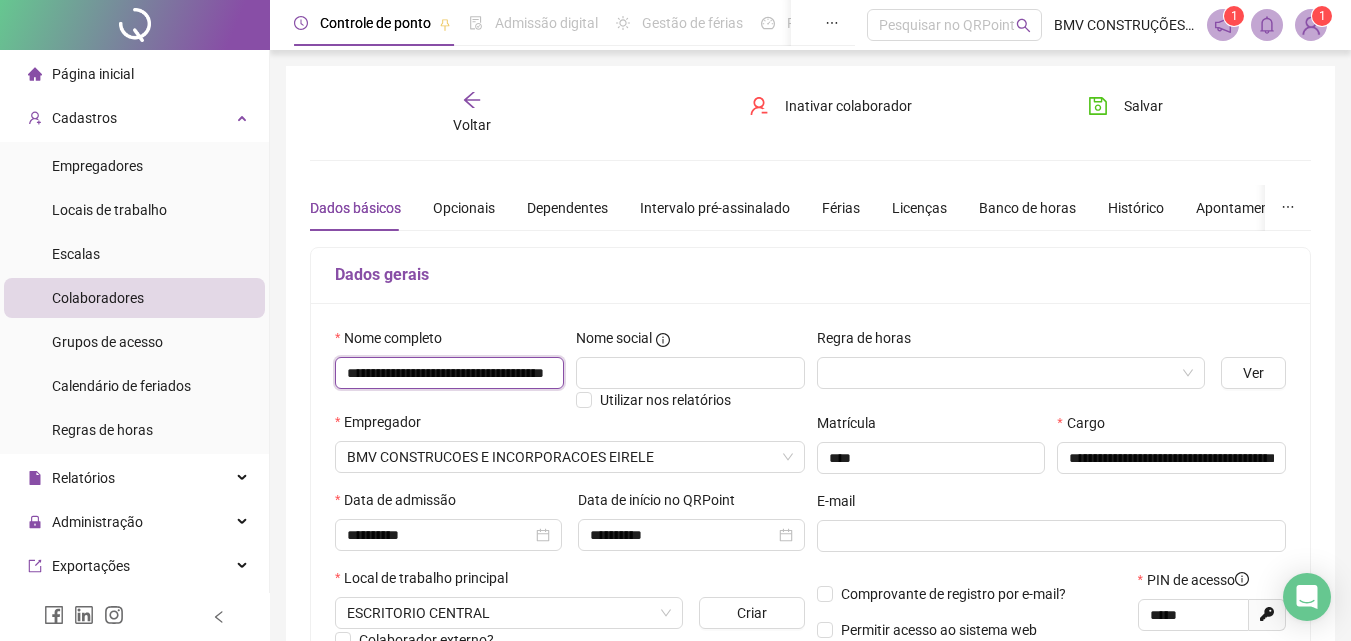 click on "**********" at bounding box center (449, 373) 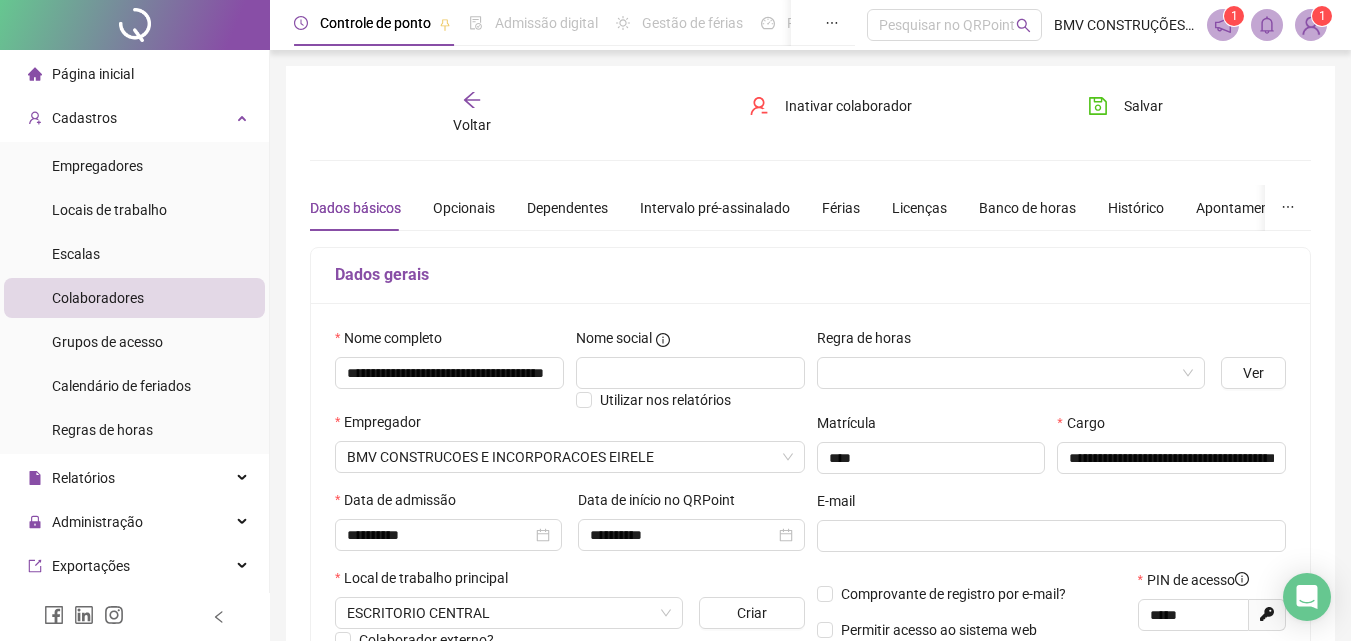 click on "**********" at bounding box center [810, 528] 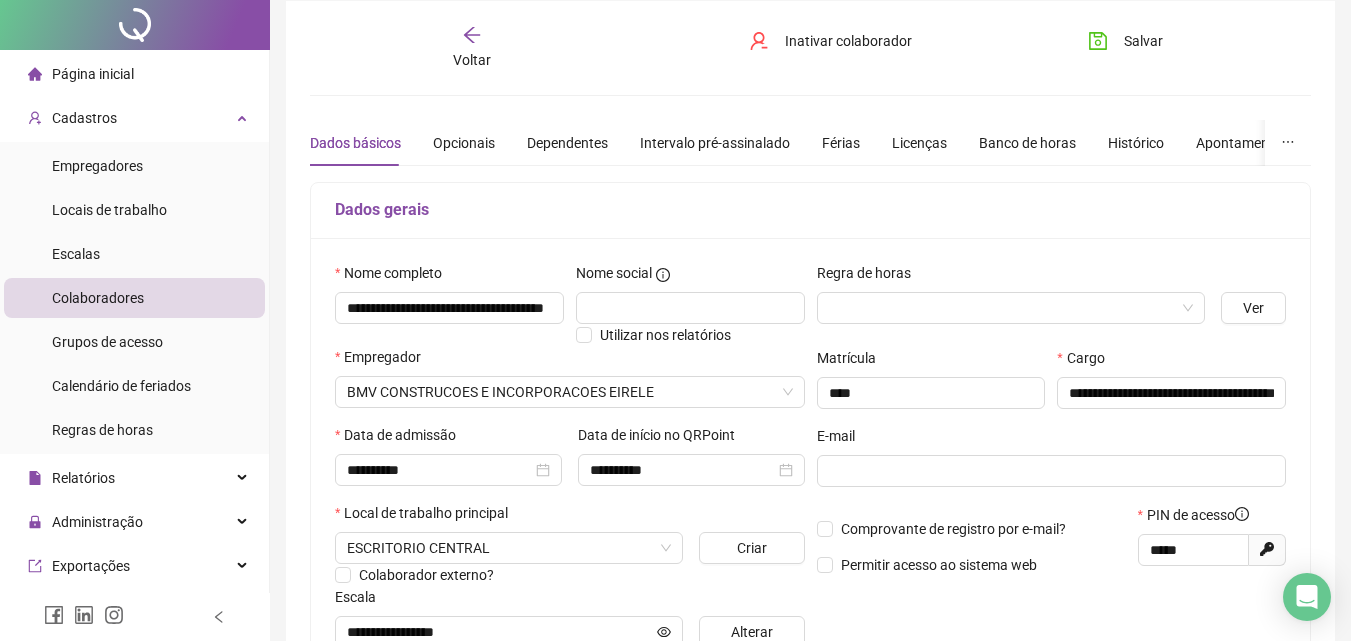 scroll, scrollTop: 100, scrollLeft: 0, axis: vertical 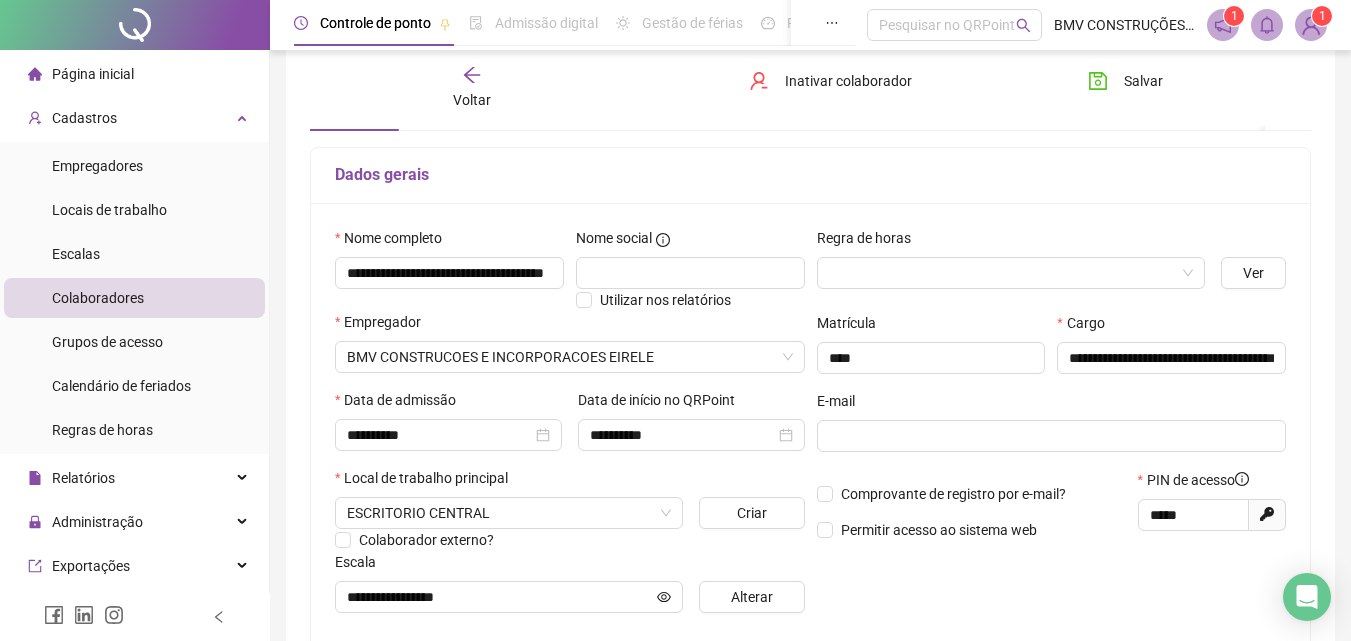 click on "Voltar" at bounding box center (472, 88) 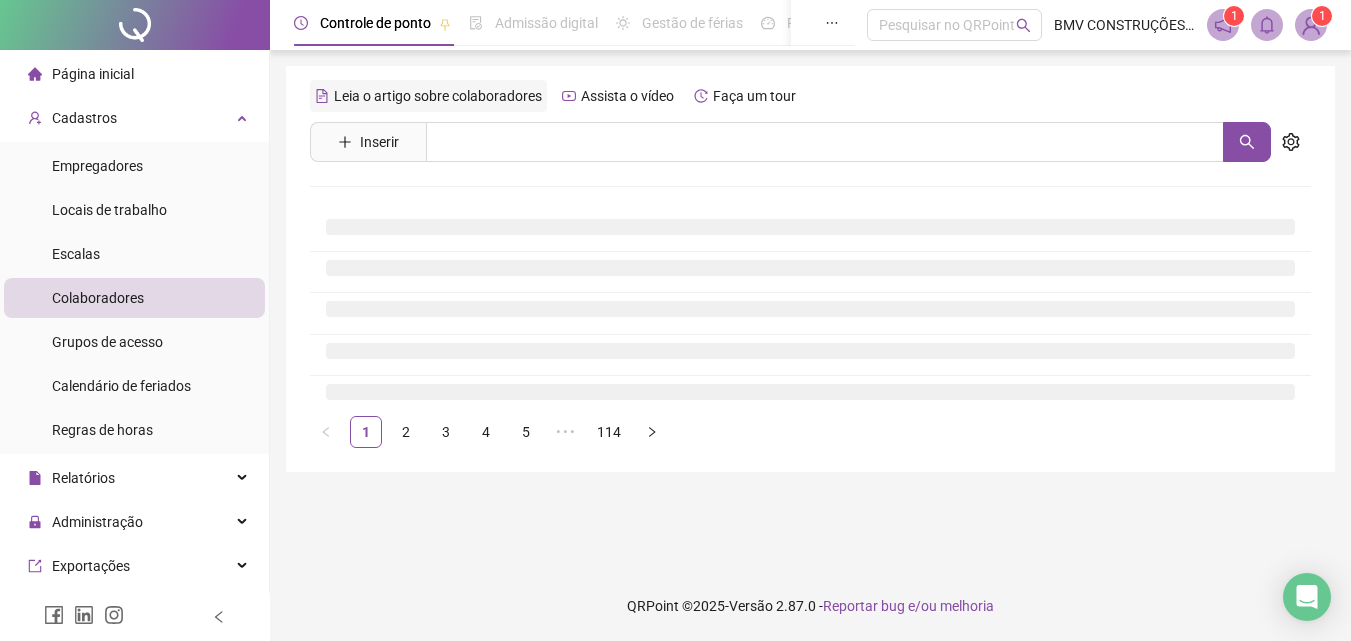scroll, scrollTop: 0, scrollLeft: 0, axis: both 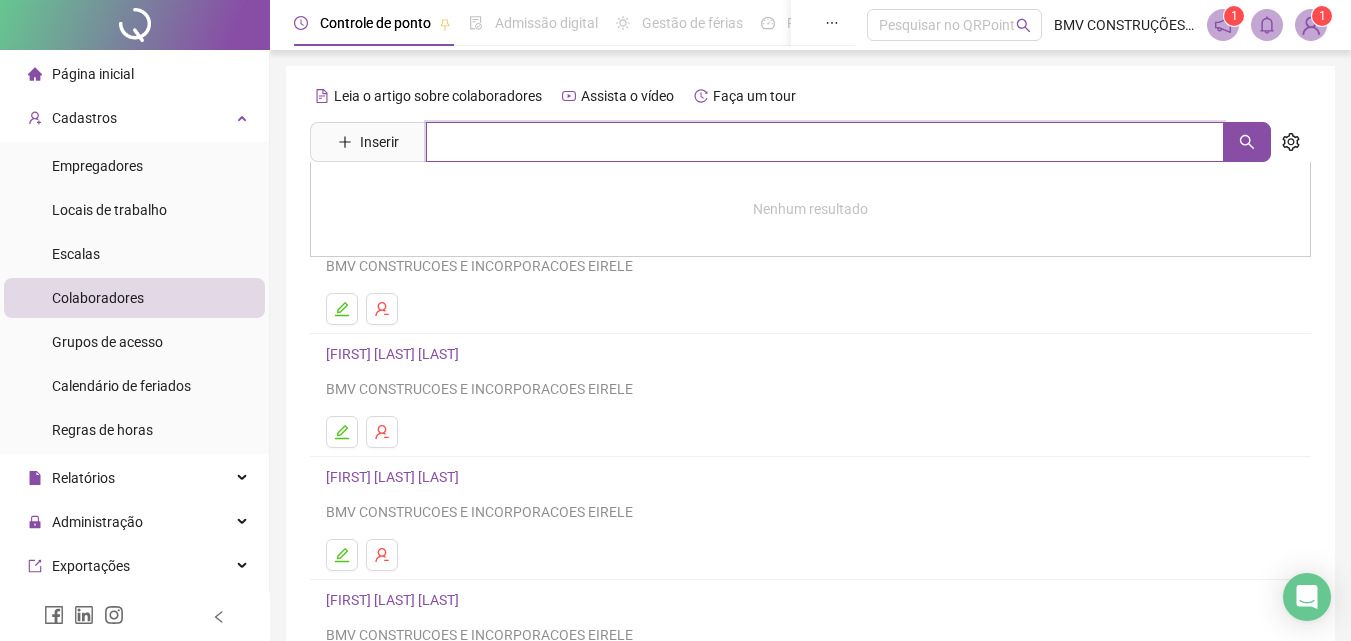 click at bounding box center (825, 142) 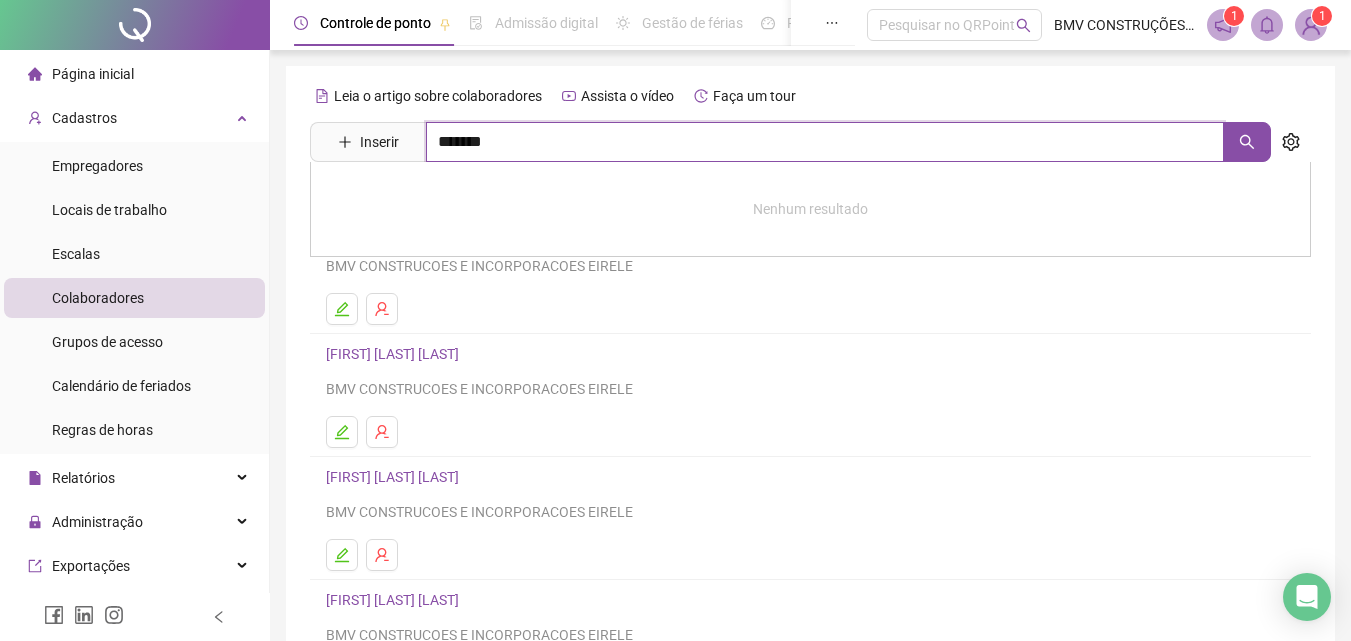 type on "*******" 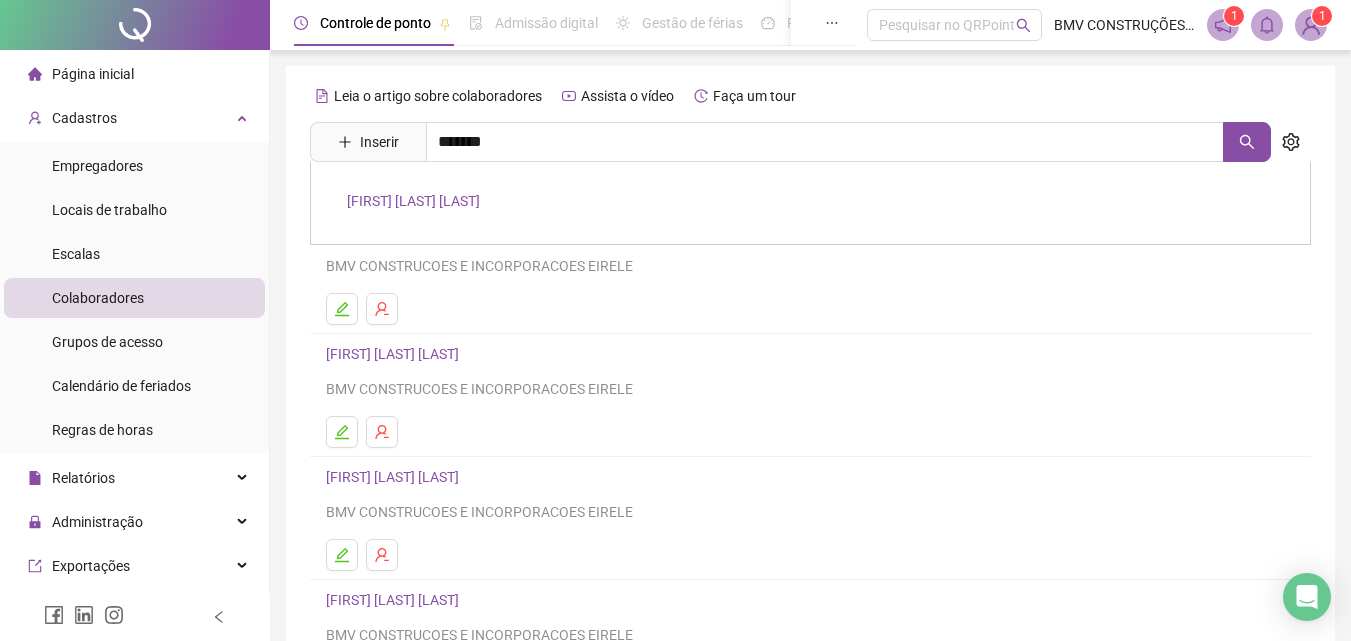 click on "[FIRST] [LAST] [LAST]" at bounding box center [413, 201] 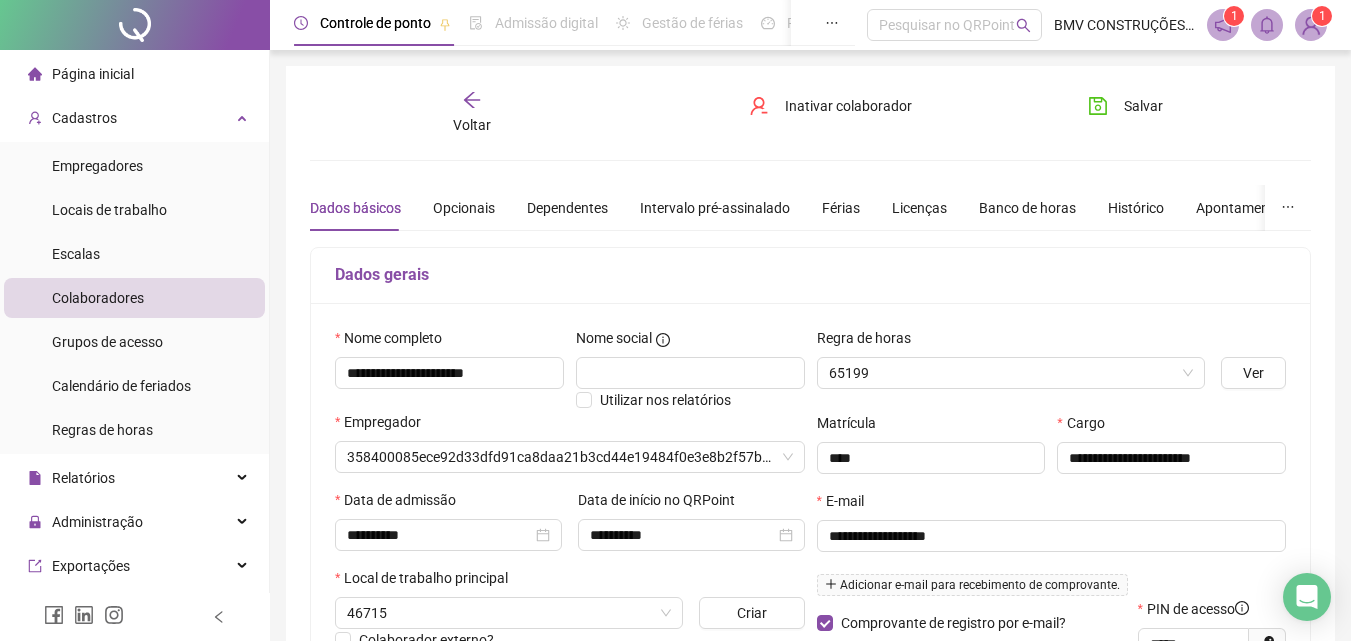 type on "**********" 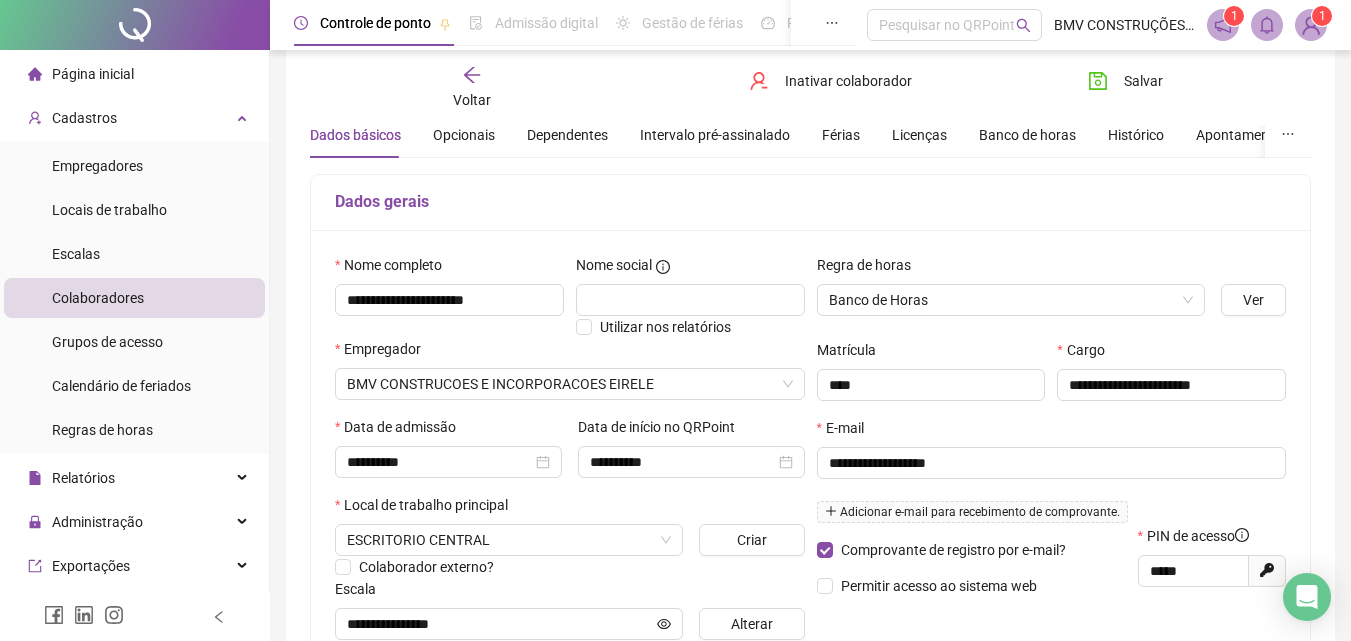 scroll, scrollTop: 0, scrollLeft: 0, axis: both 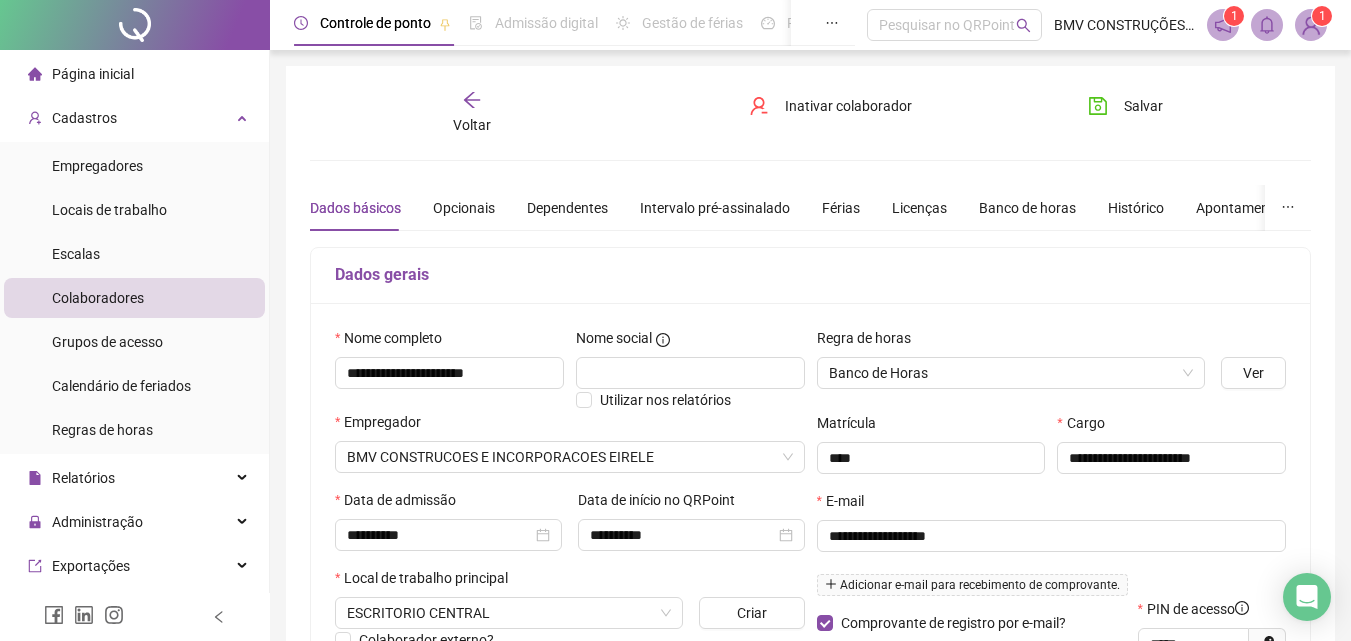 click on "Voltar" at bounding box center [472, 125] 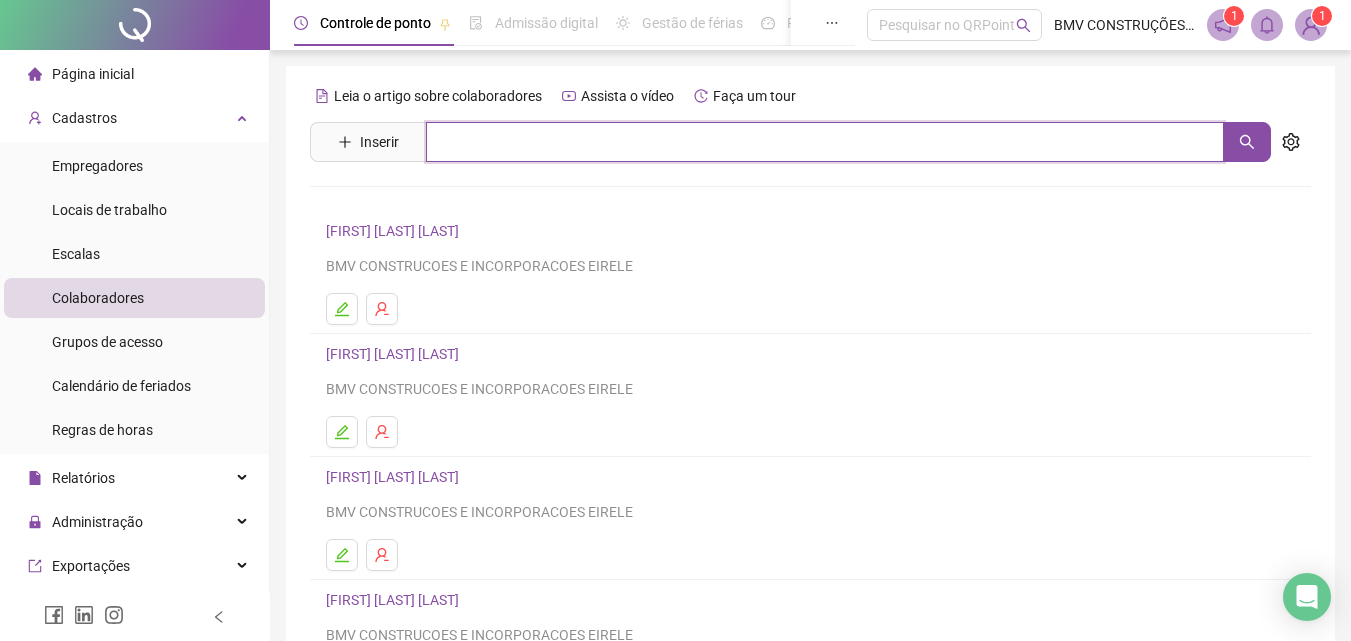 click at bounding box center [825, 142] 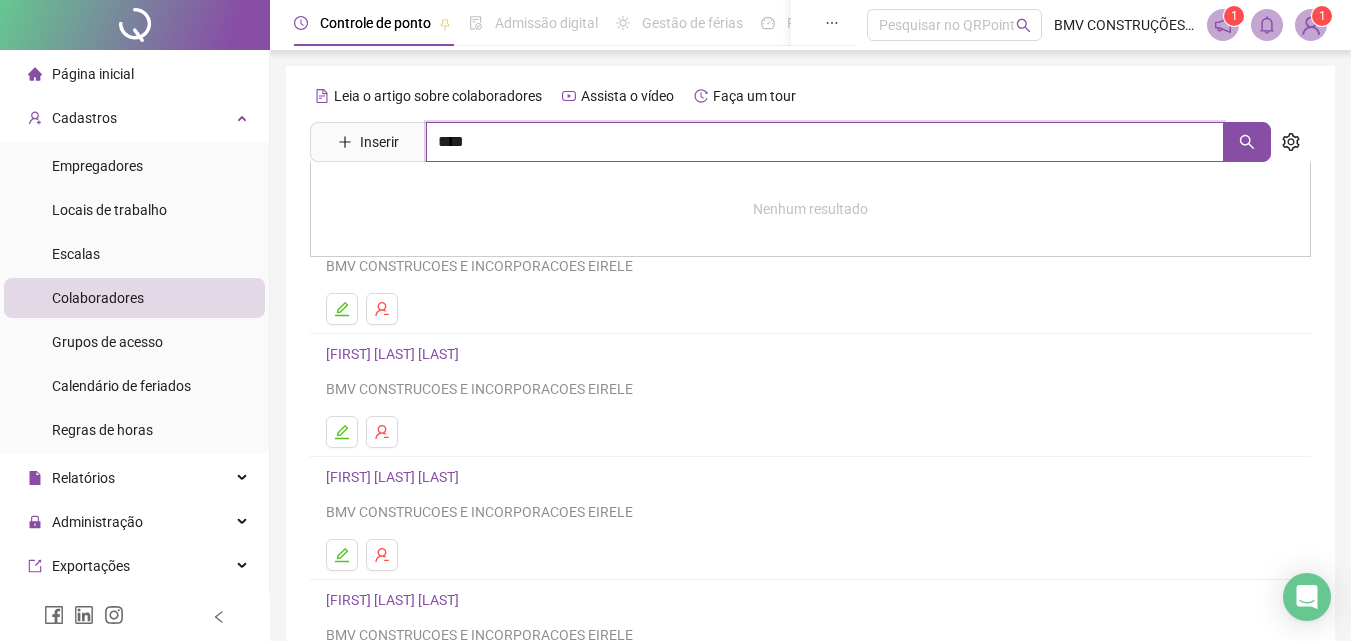 type on "****" 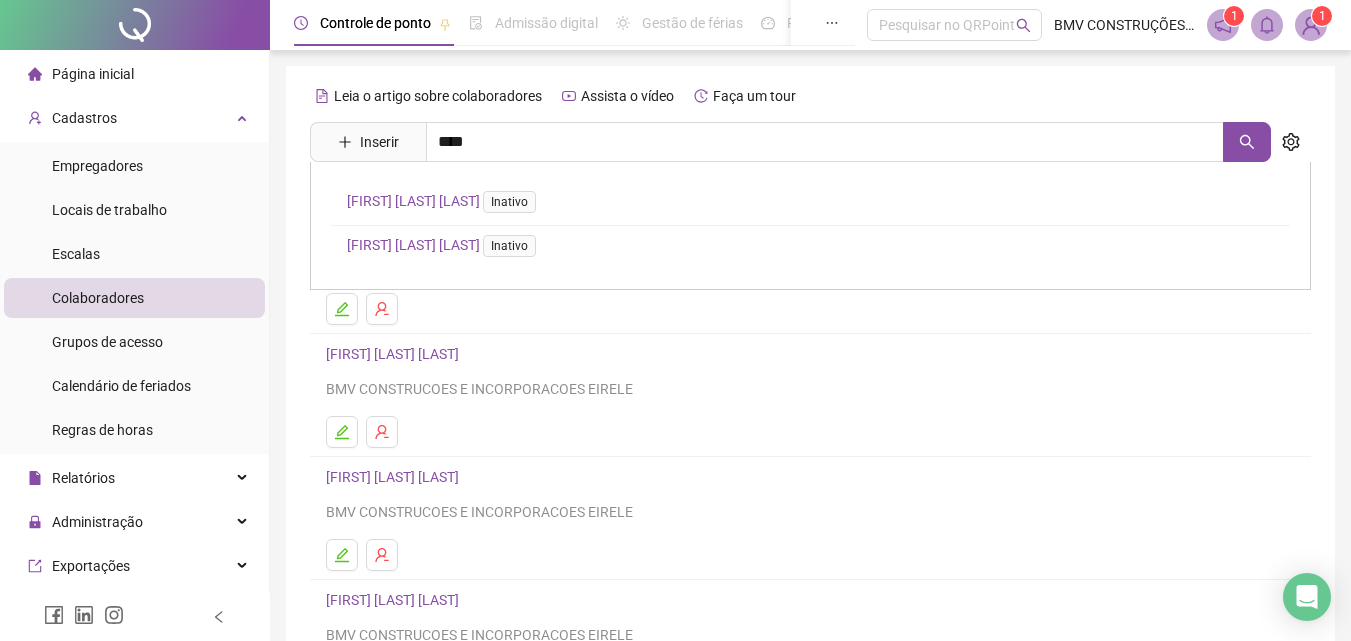 click on "[FIRST] [LAST] [LAST]   Inativo" at bounding box center [445, 201] 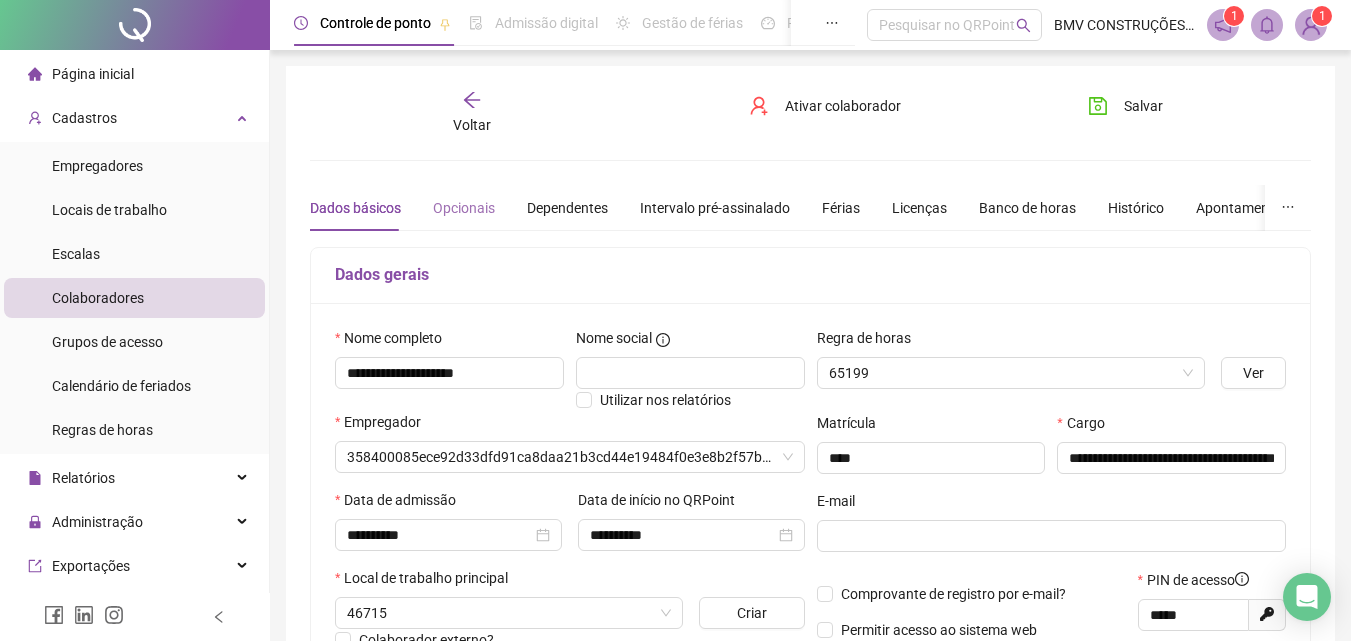 type on "**********" 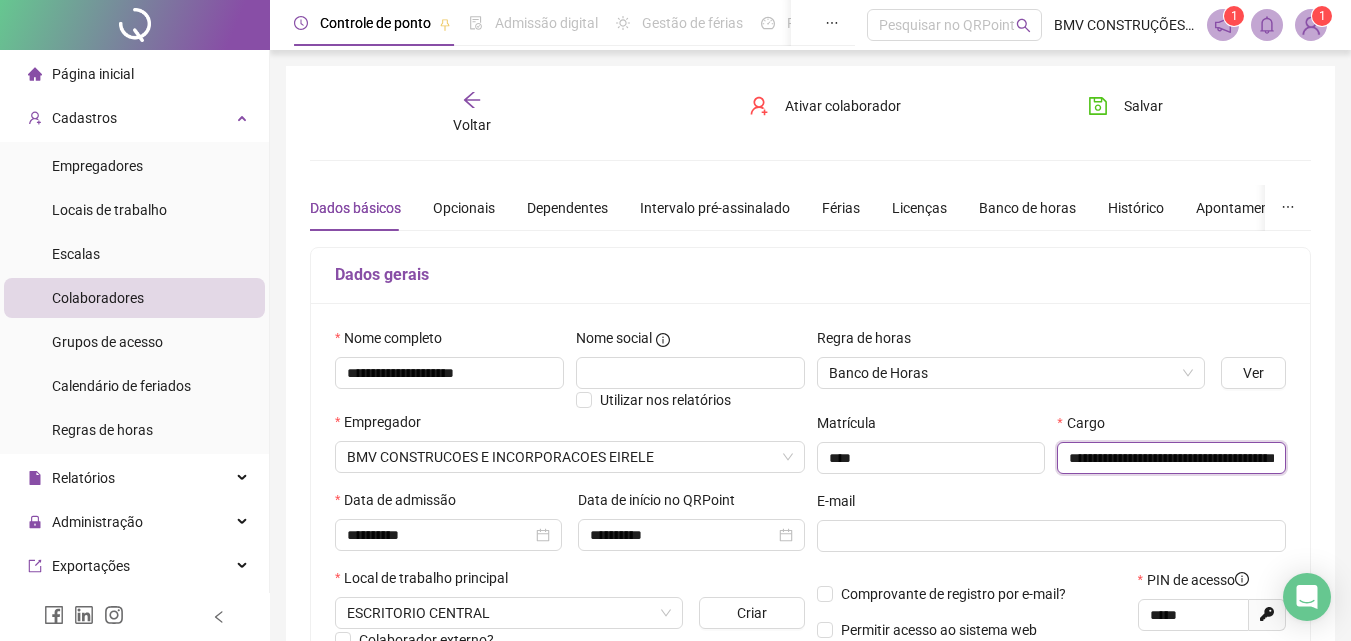 click on "**********" at bounding box center [1171, 458] 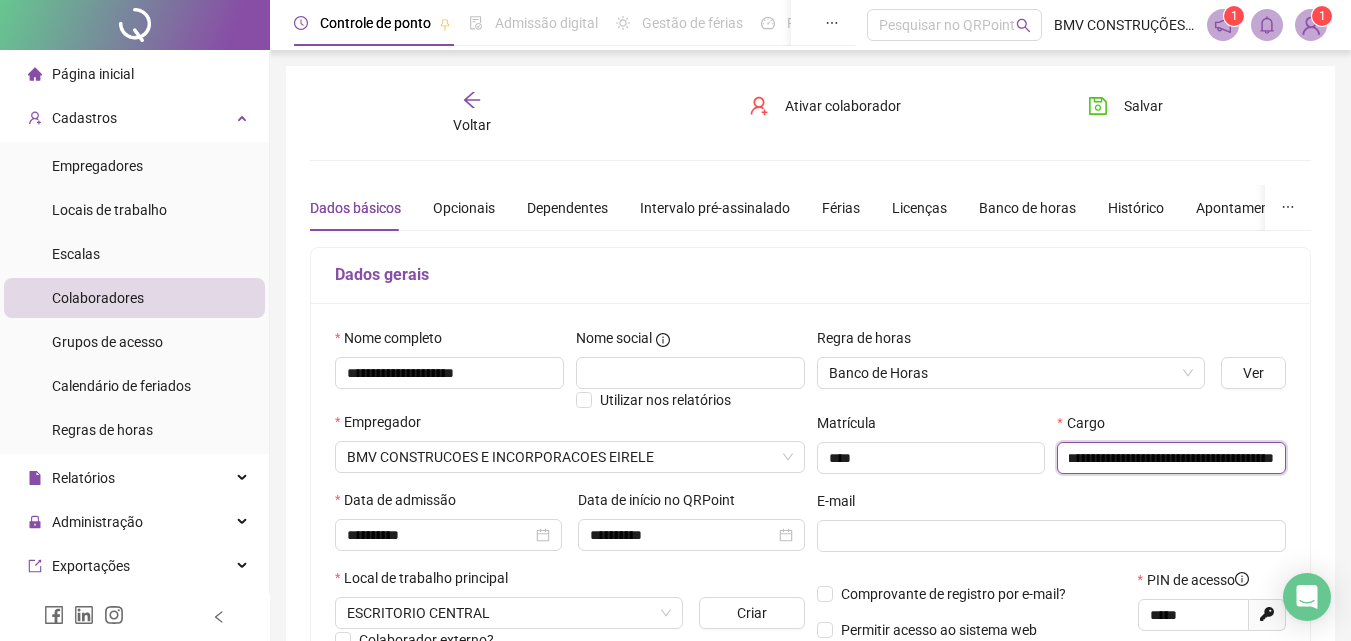 drag, startPoint x: 1222, startPoint y: 457, endPoint x: 1286, endPoint y: 452, distance: 64.195015 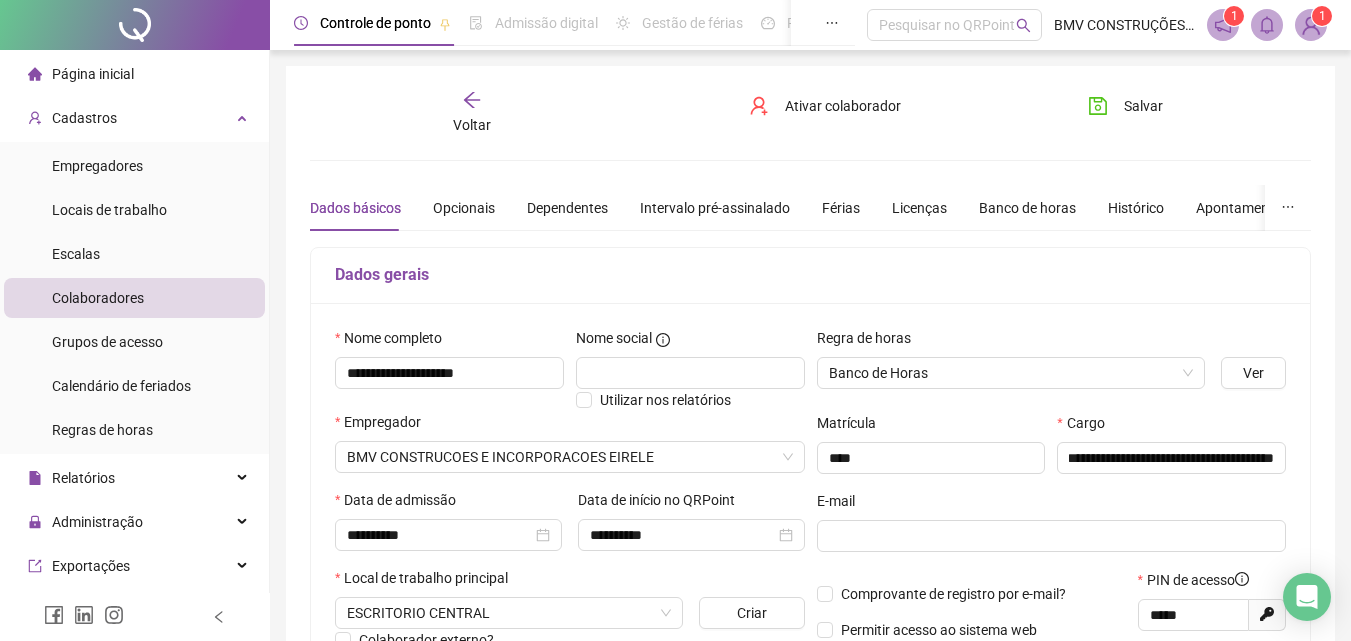 scroll, scrollTop: 0, scrollLeft: 0, axis: both 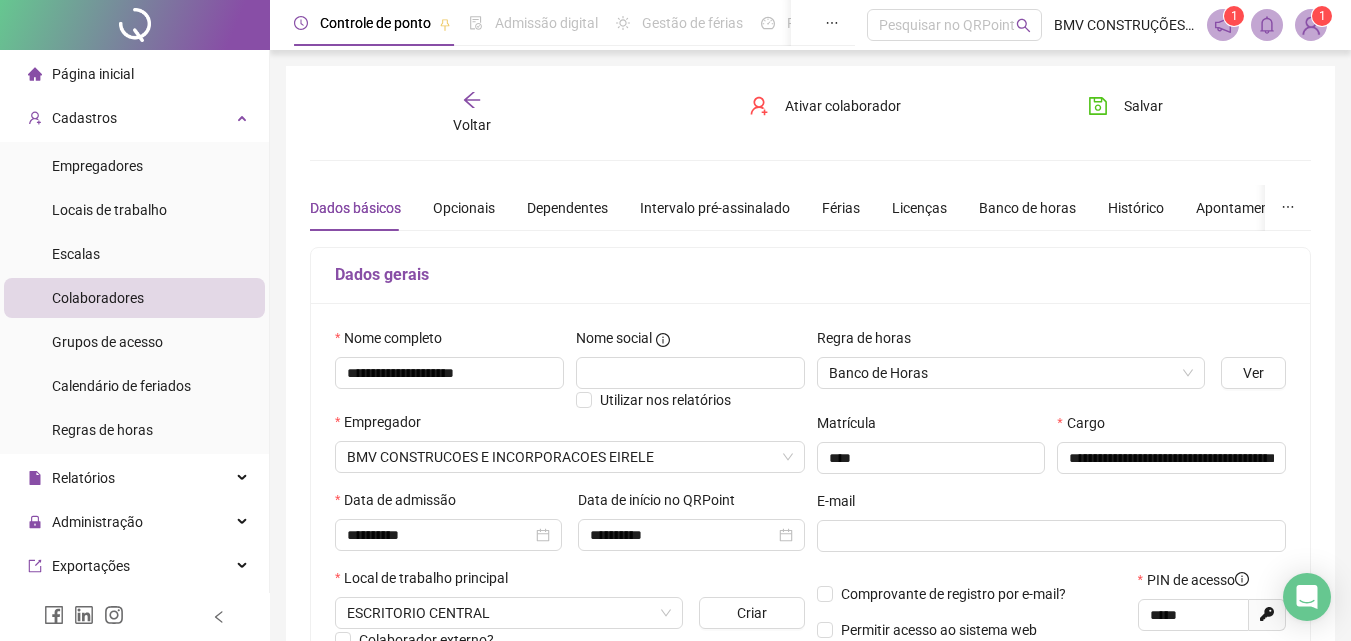 click on "Cargo" at bounding box center (1171, 427) 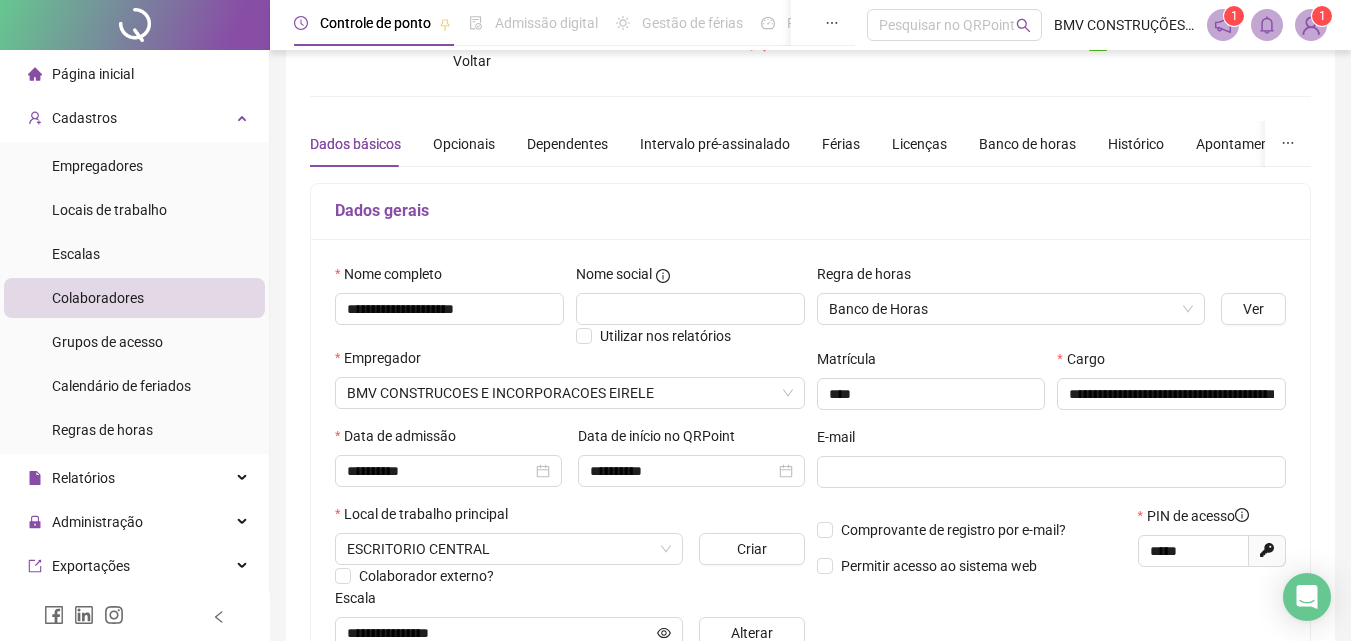 scroll, scrollTop: 0, scrollLeft: 0, axis: both 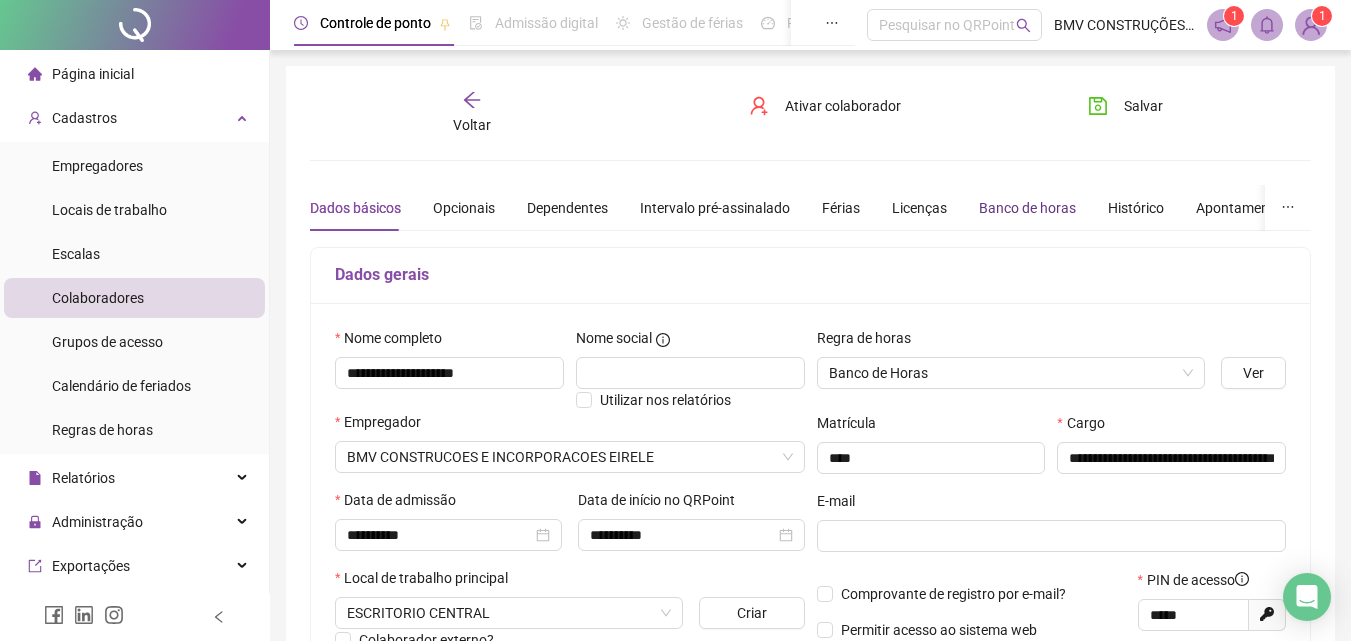 click on "Banco de horas" at bounding box center (1027, 208) 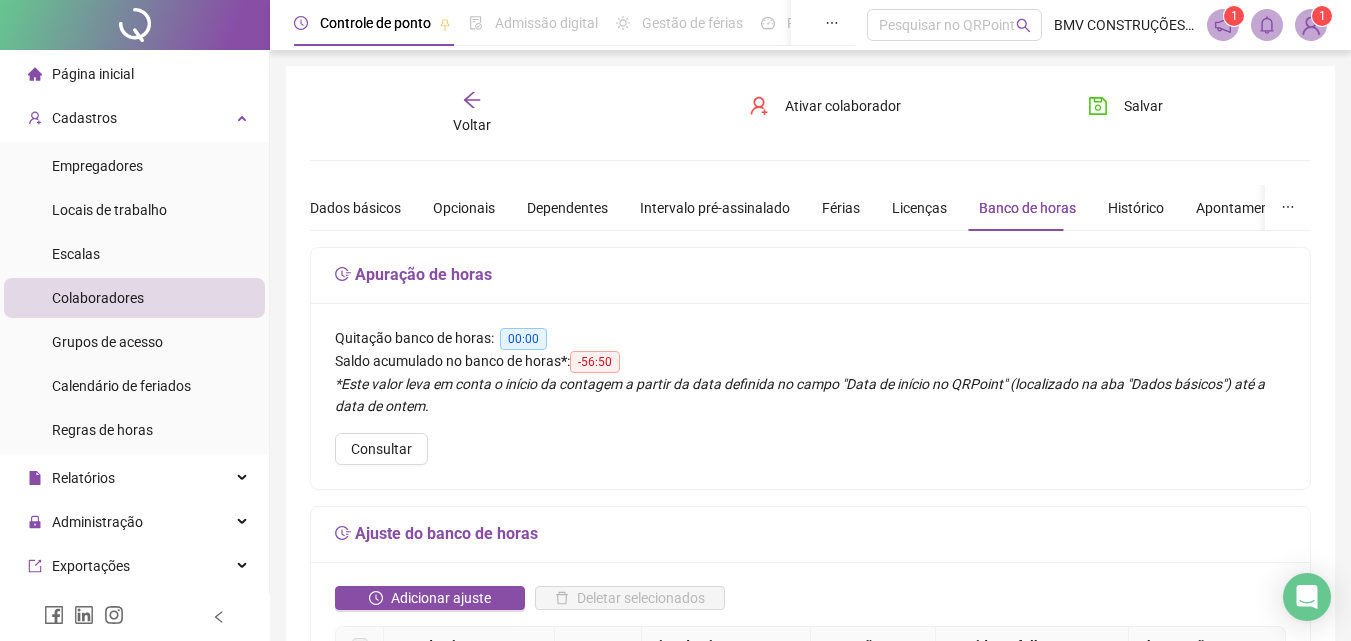 scroll, scrollTop: 100, scrollLeft: 0, axis: vertical 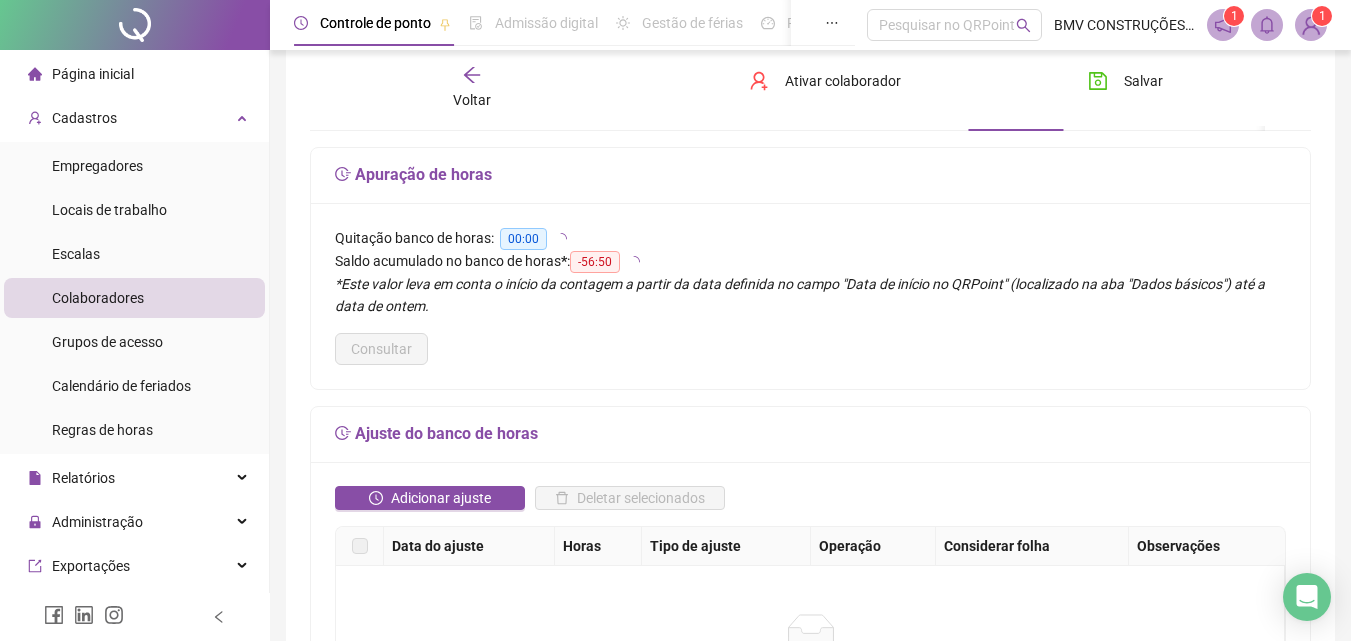 click on "Voltar" at bounding box center (472, 100) 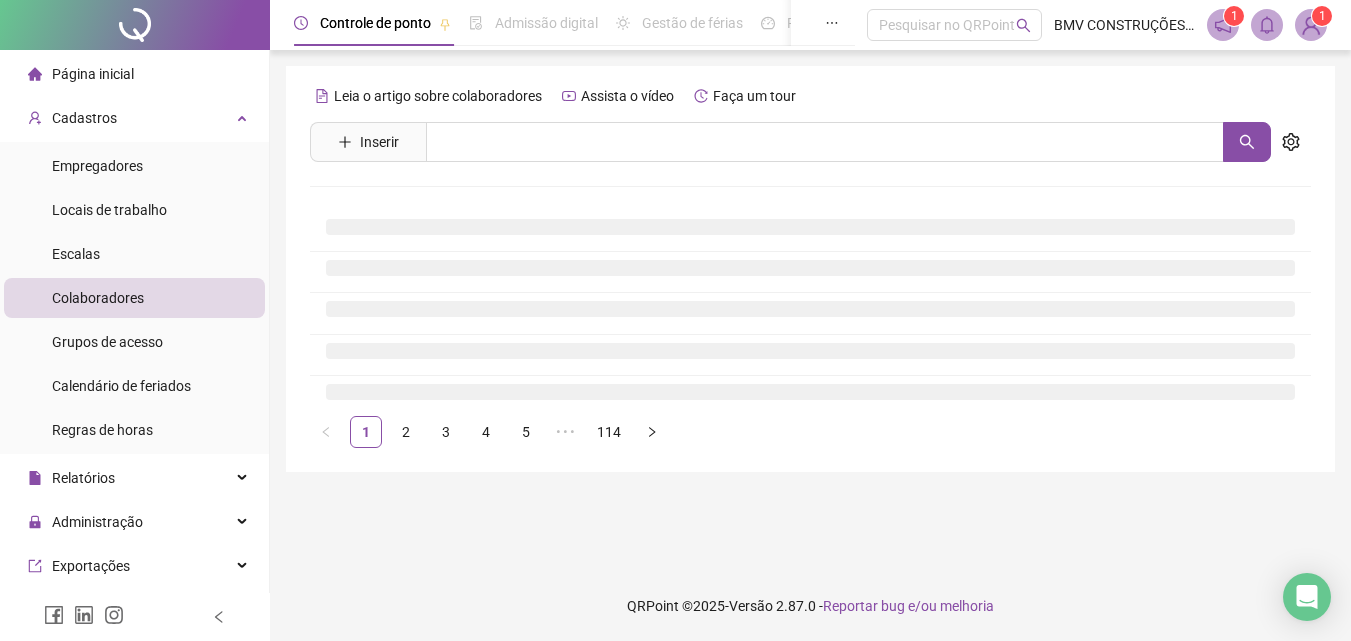 scroll, scrollTop: 0, scrollLeft: 0, axis: both 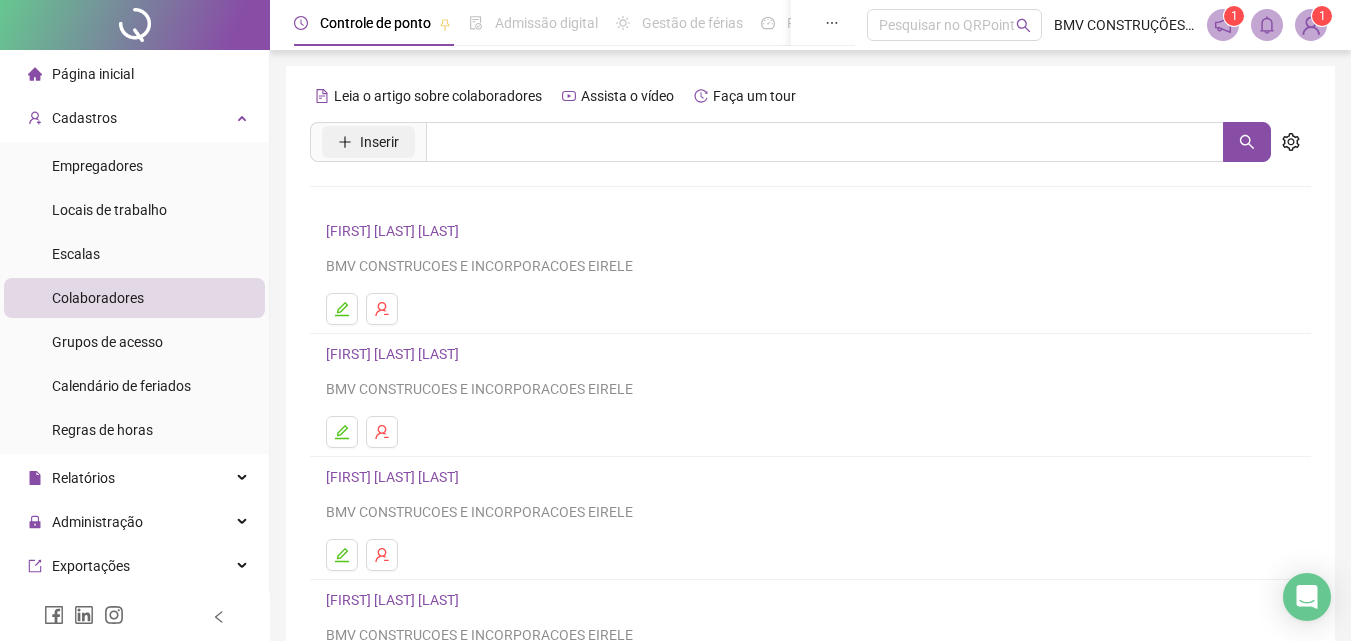 click on "Inserir" at bounding box center [368, 142] 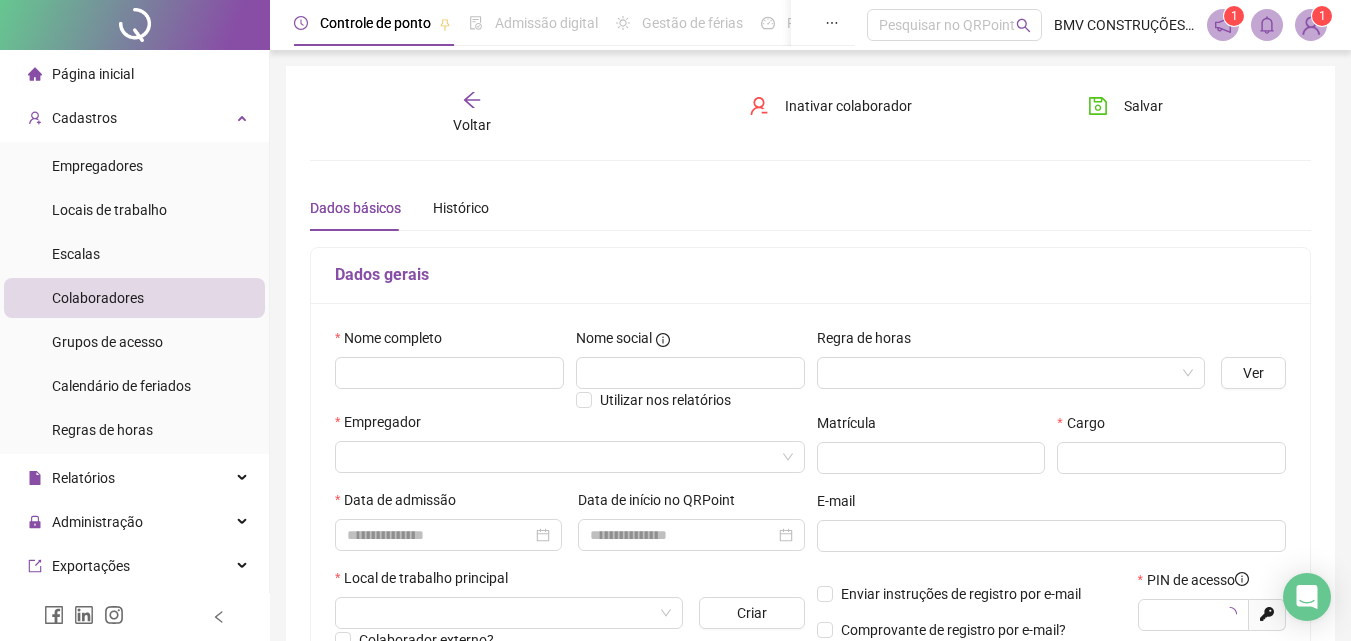 type on "*****" 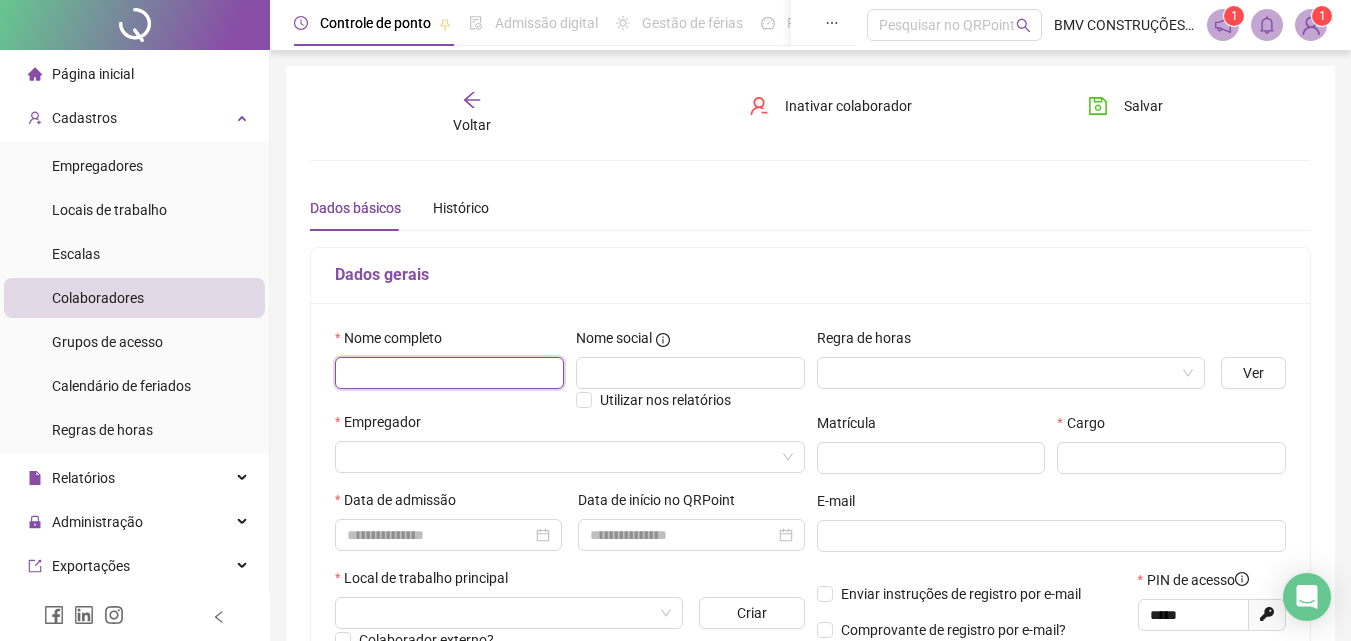 click at bounding box center (449, 373) 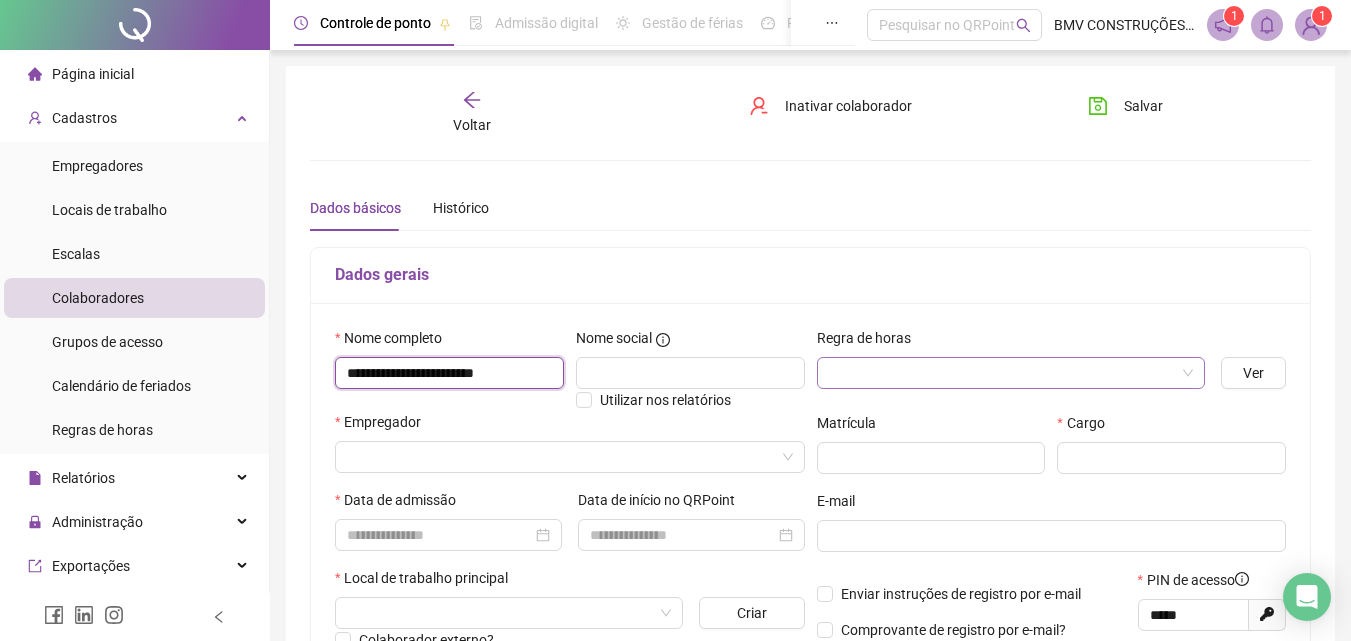 type on "**********" 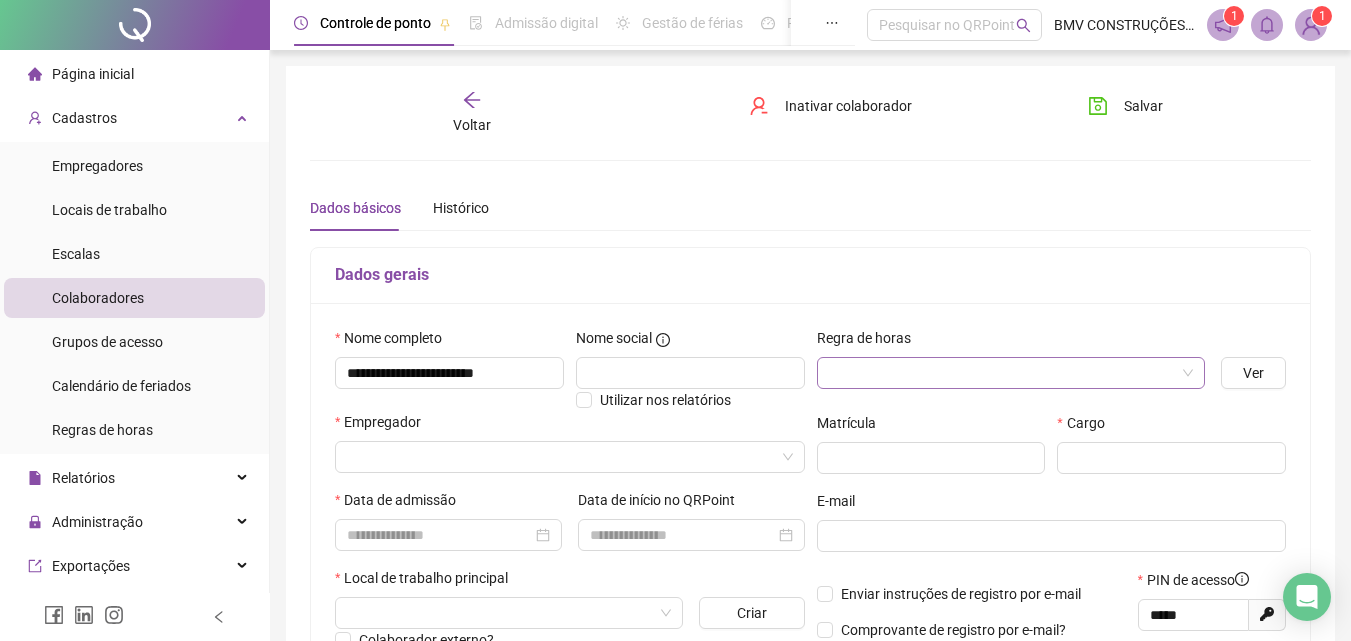 click at bounding box center [1005, 373] 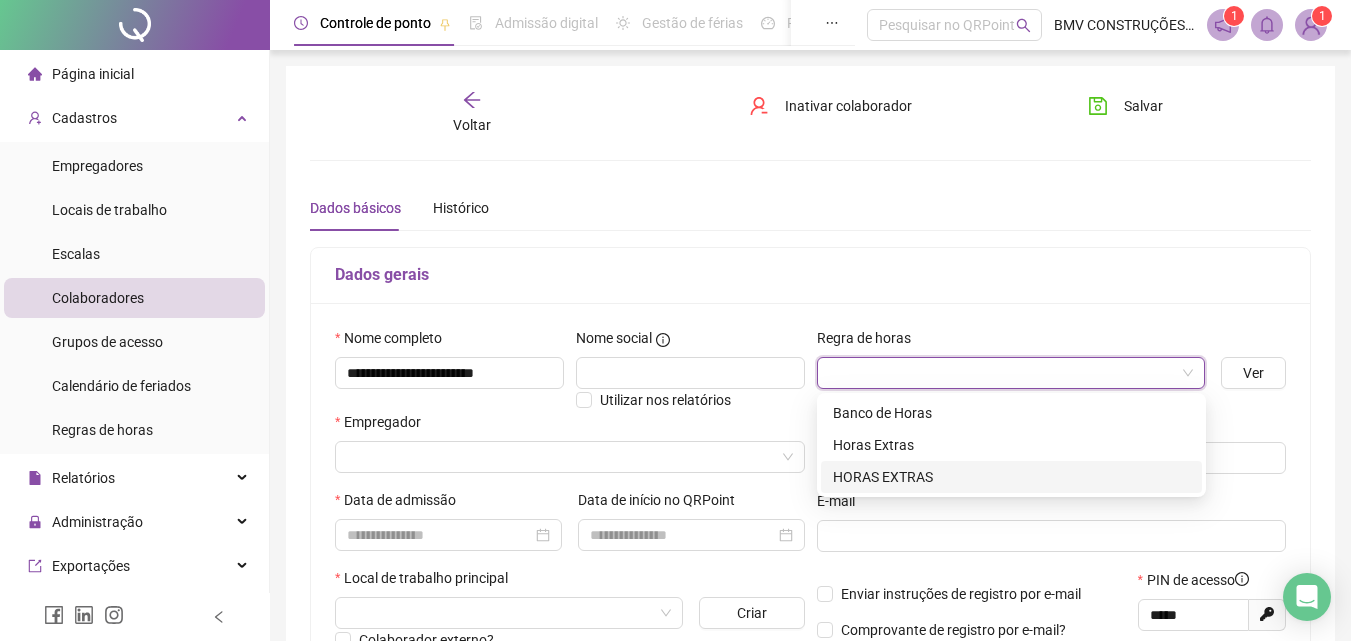 click on "HORAS EXTRAS" at bounding box center [1011, 477] 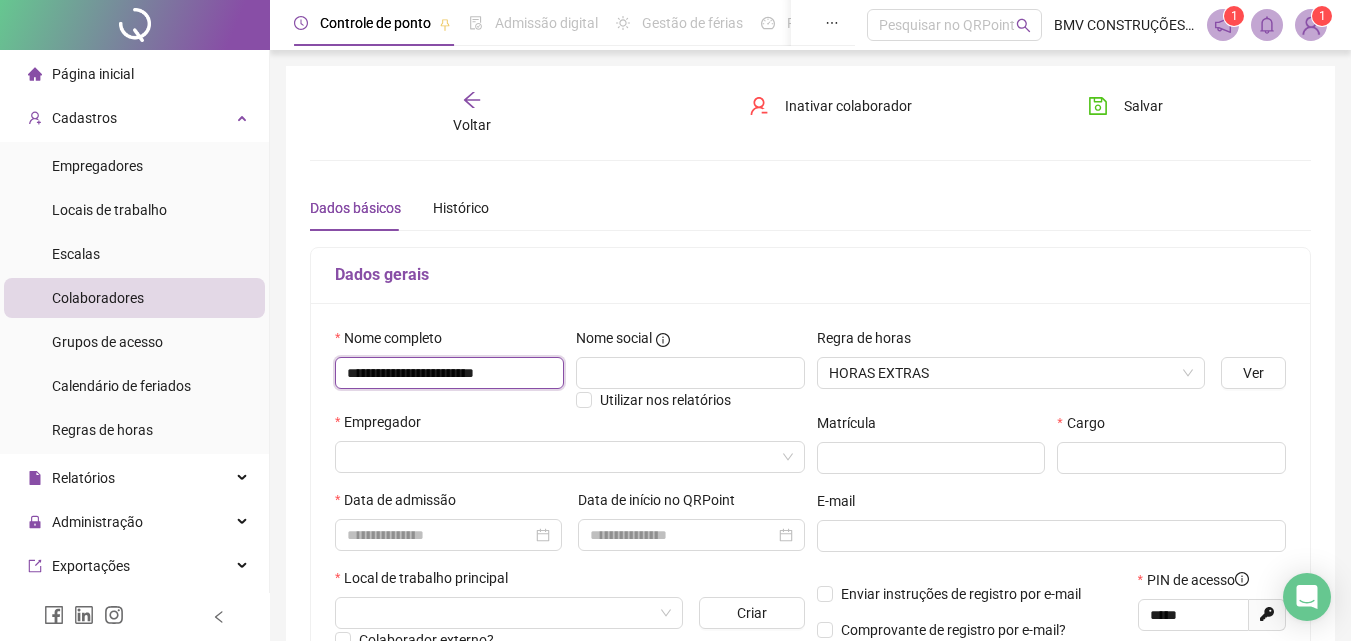 drag, startPoint x: 548, startPoint y: 369, endPoint x: 344, endPoint y: 367, distance: 204.0098 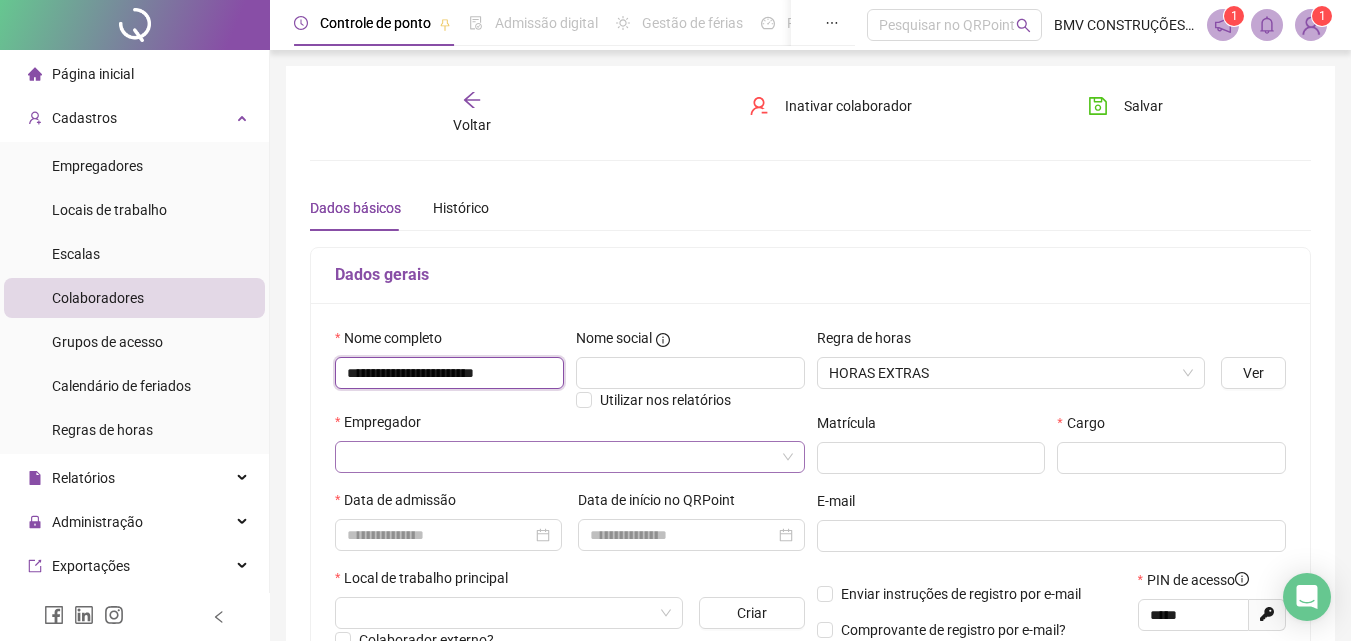 type on "**********" 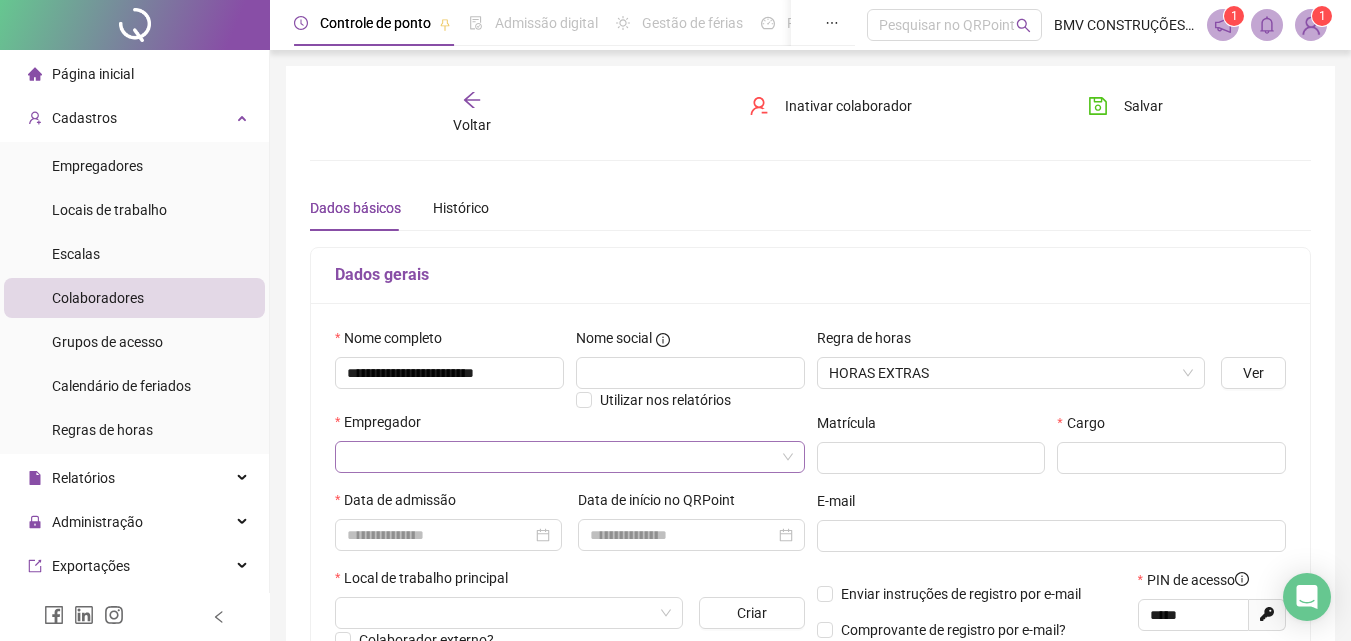 scroll, scrollTop: 0, scrollLeft: 0, axis: both 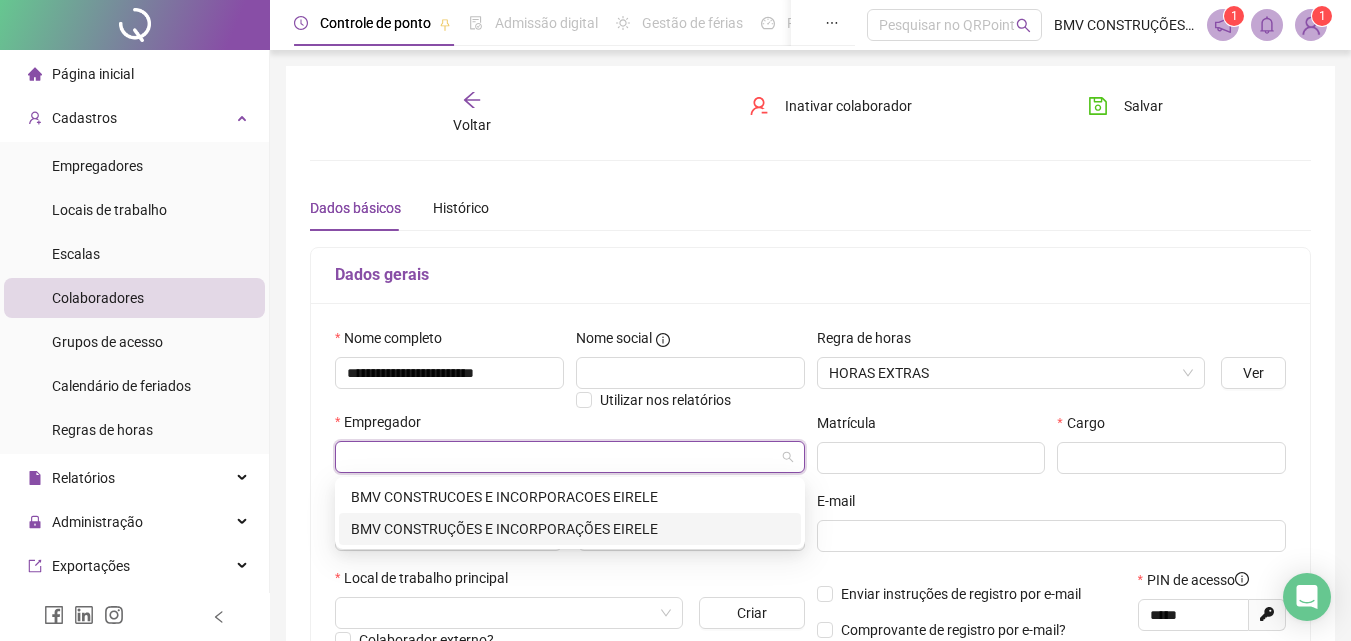 click on "BMV CONSTRUÇÕES E INCORPORAÇÕES EIRELE" at bounding box center [570, 529] 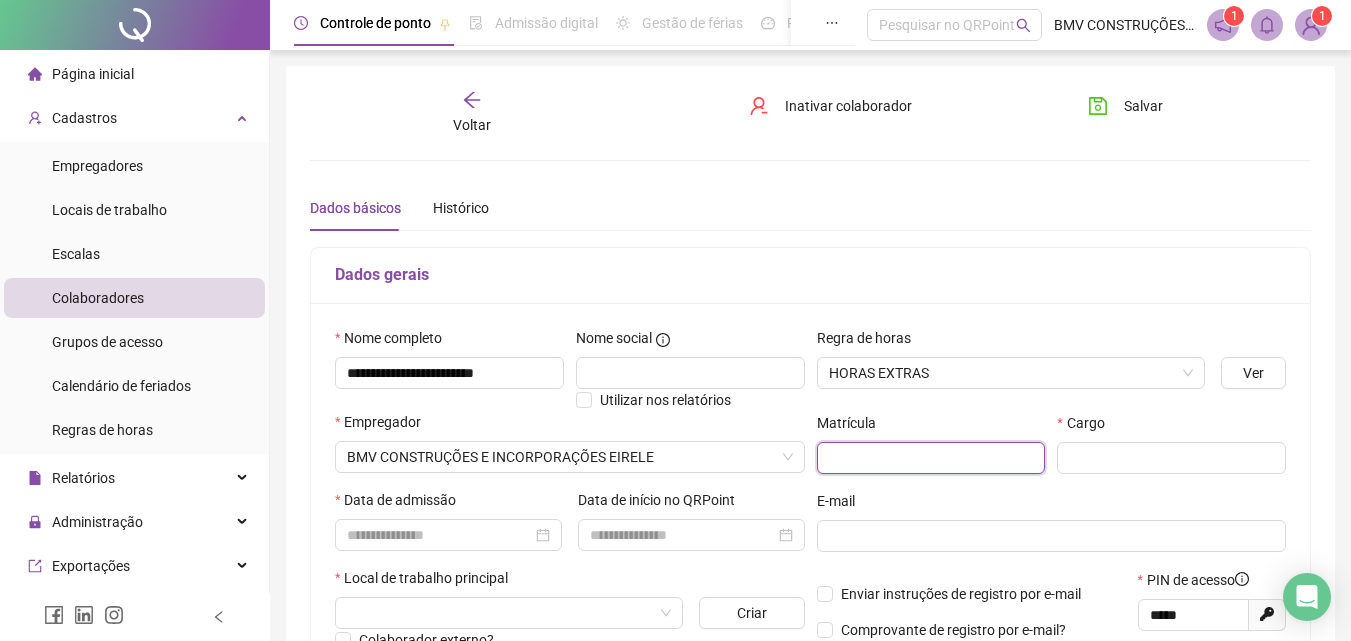 click at bounding box center [931, 458] 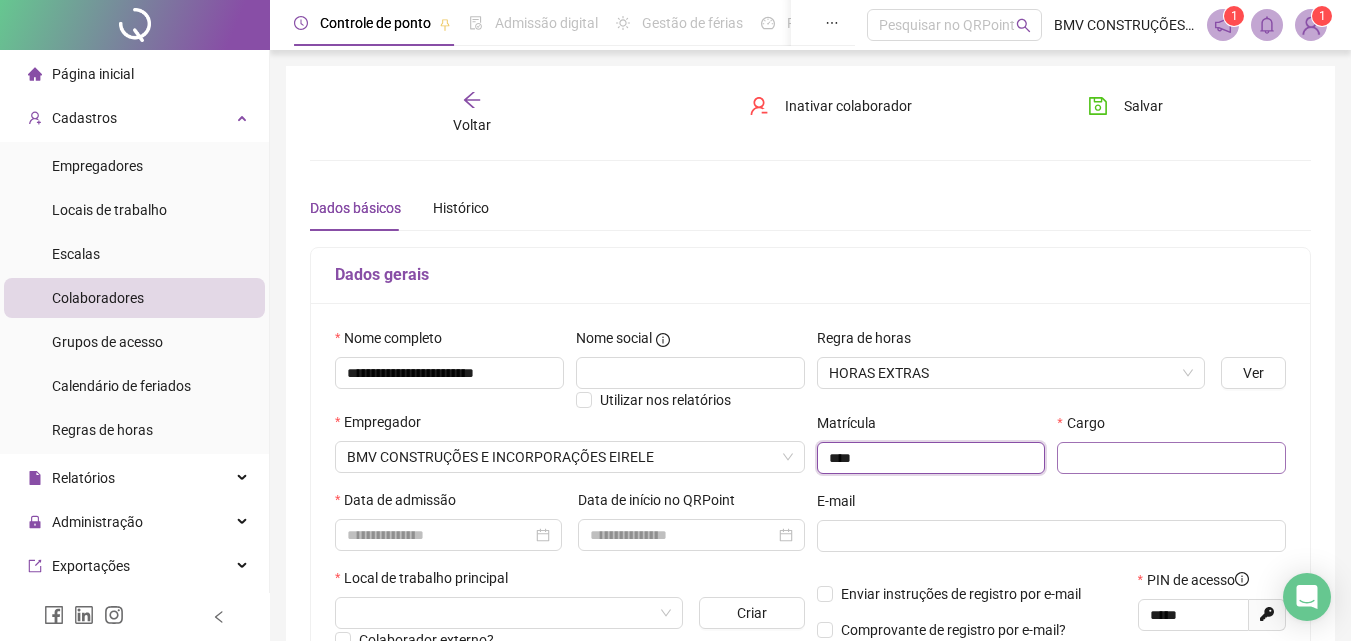 type on "****" 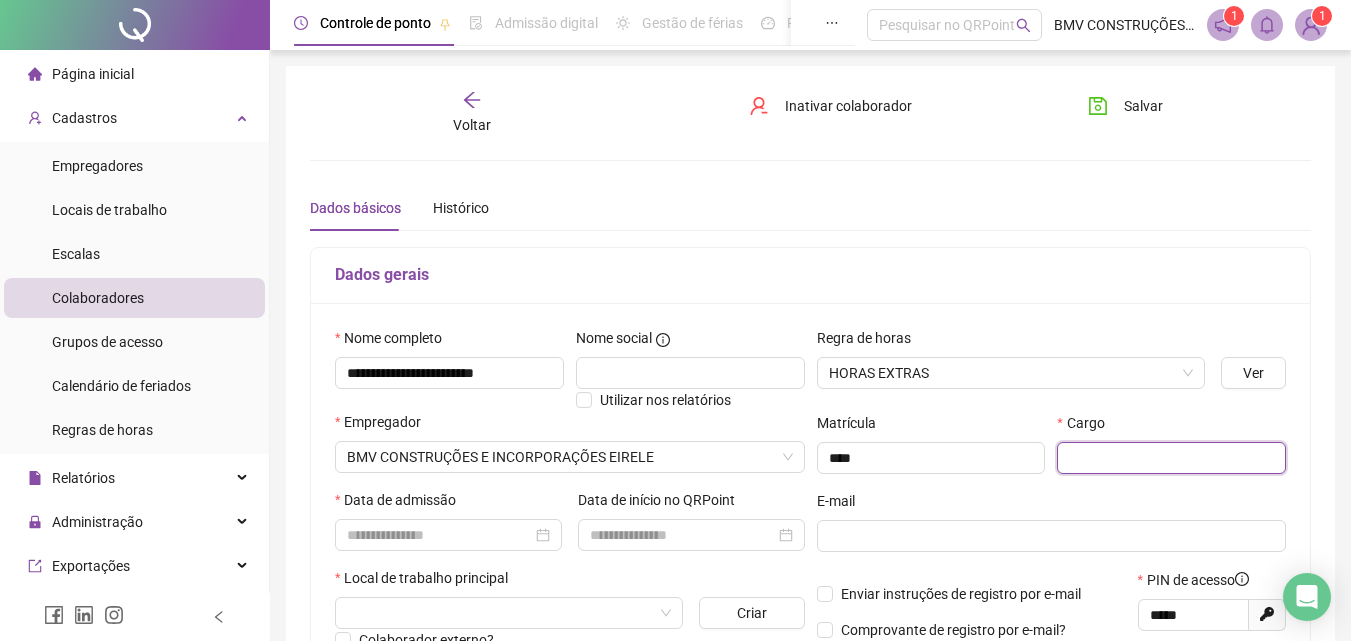 click at bounding box center (1171, 458) 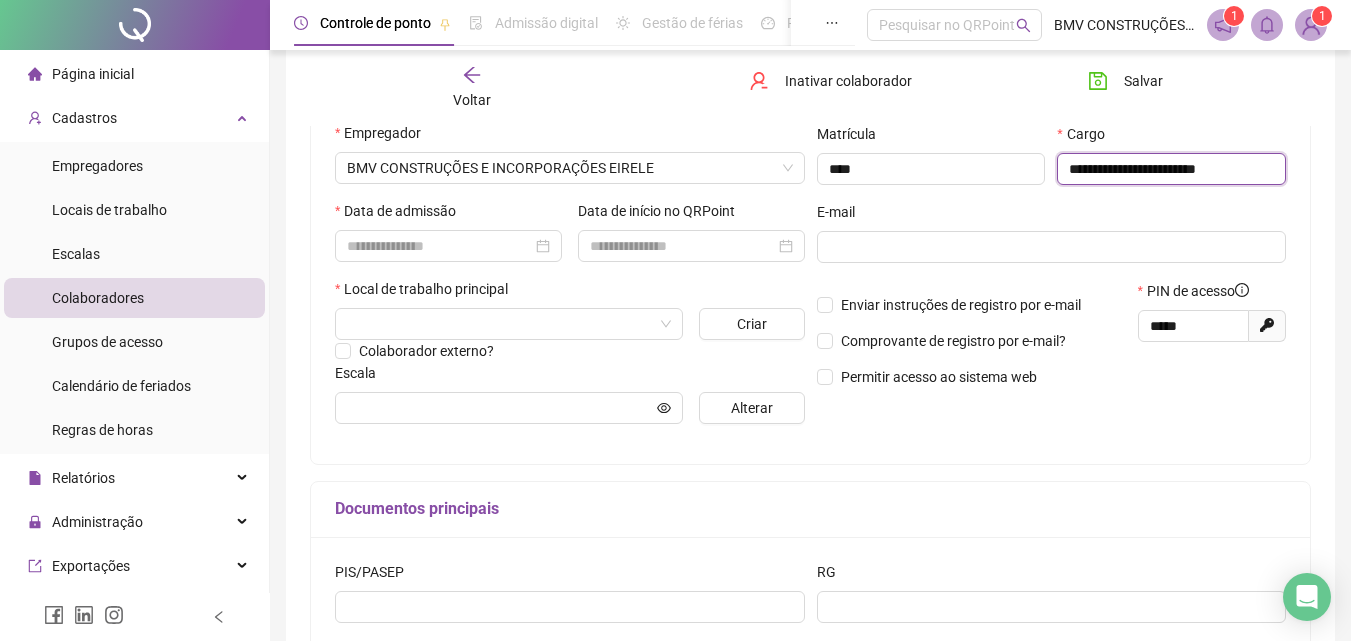 scroll, scrollTop: 300, scrollLeft: 0, axis: vertical 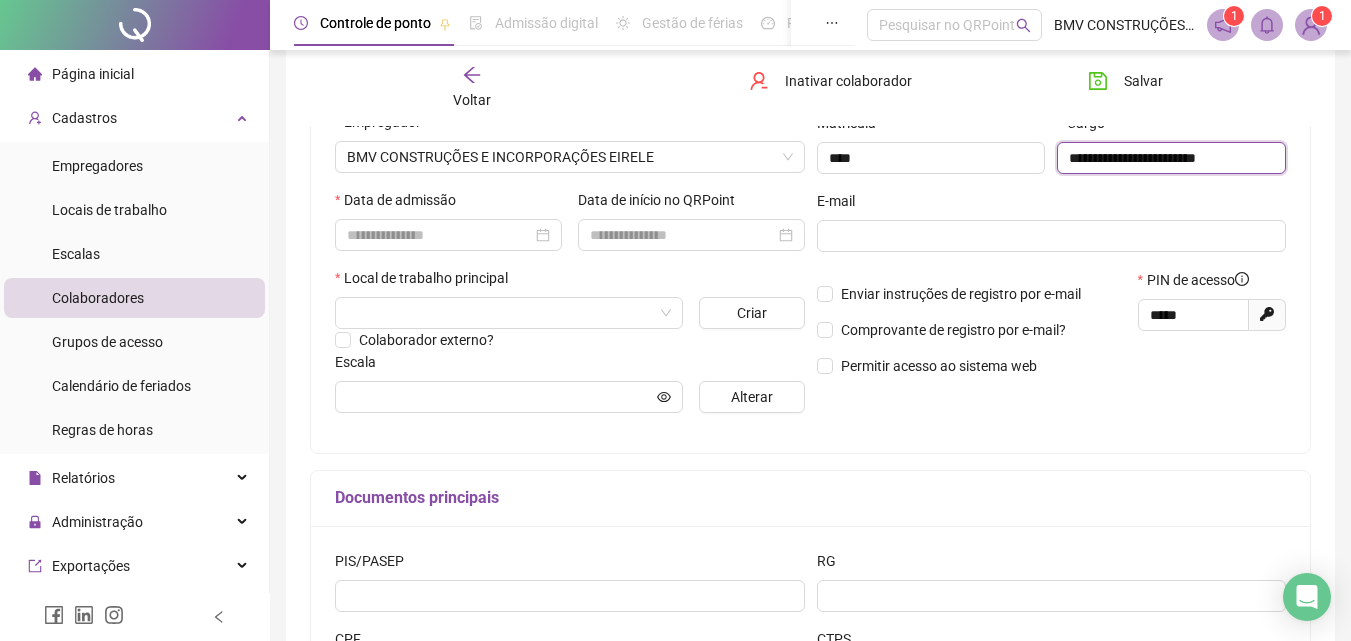 type on "**********" 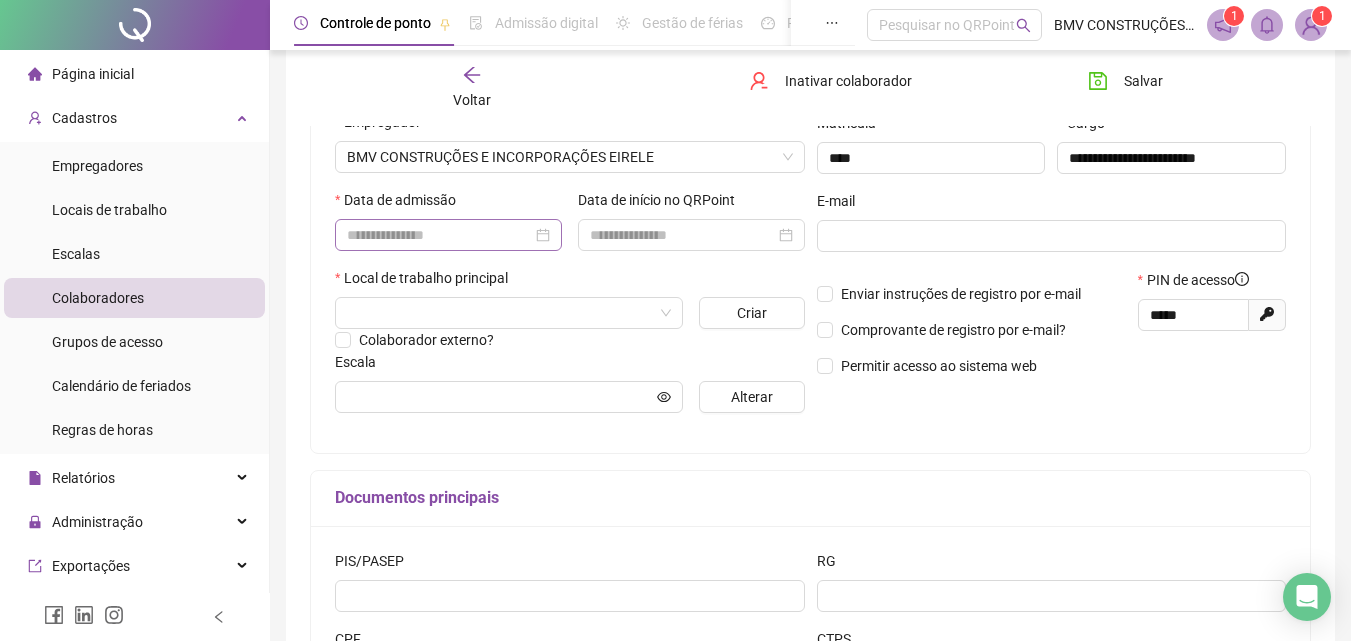 drag, startPoint x: 465, startPoint y: 210, endPoint x: 458, endPoint y: 237, distance: 27.89265 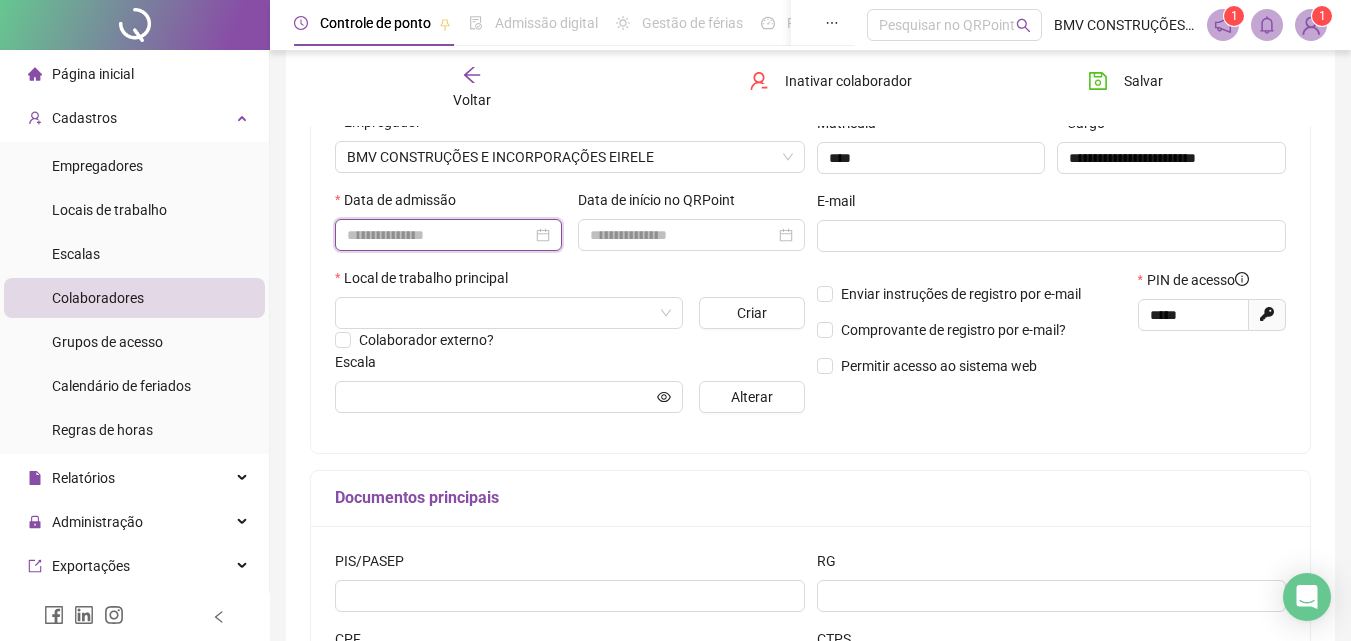 click at bounding box center [439, 235] 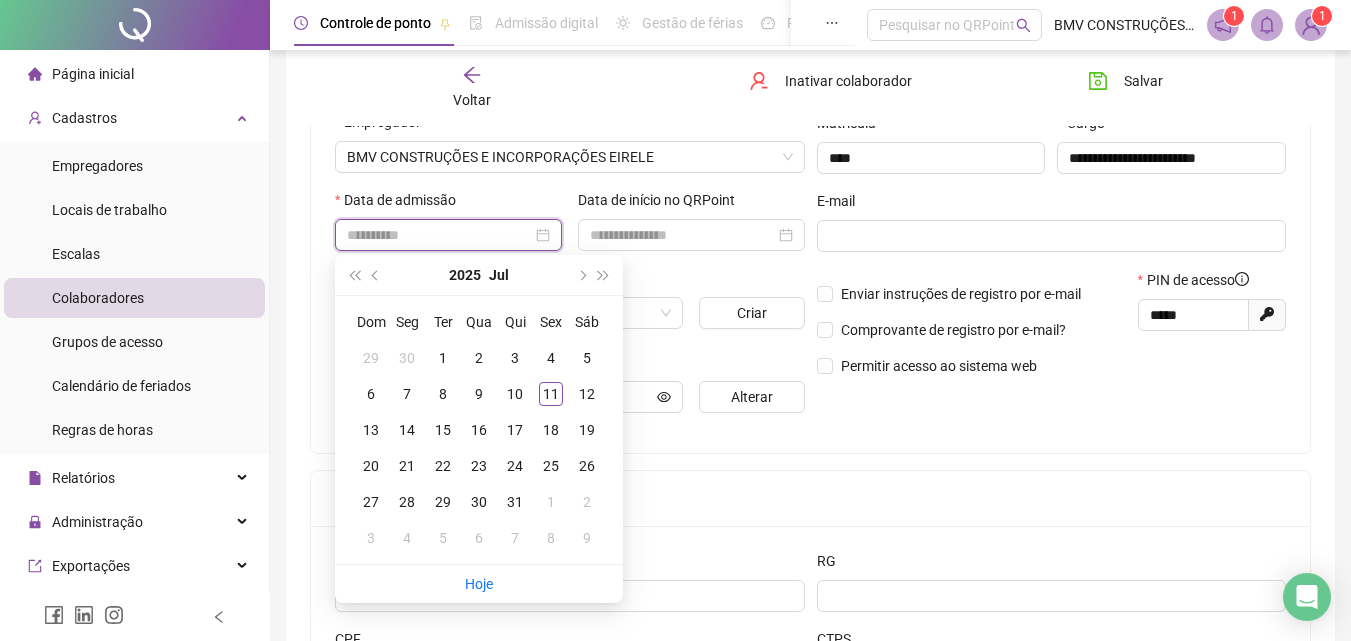 type on "**********" 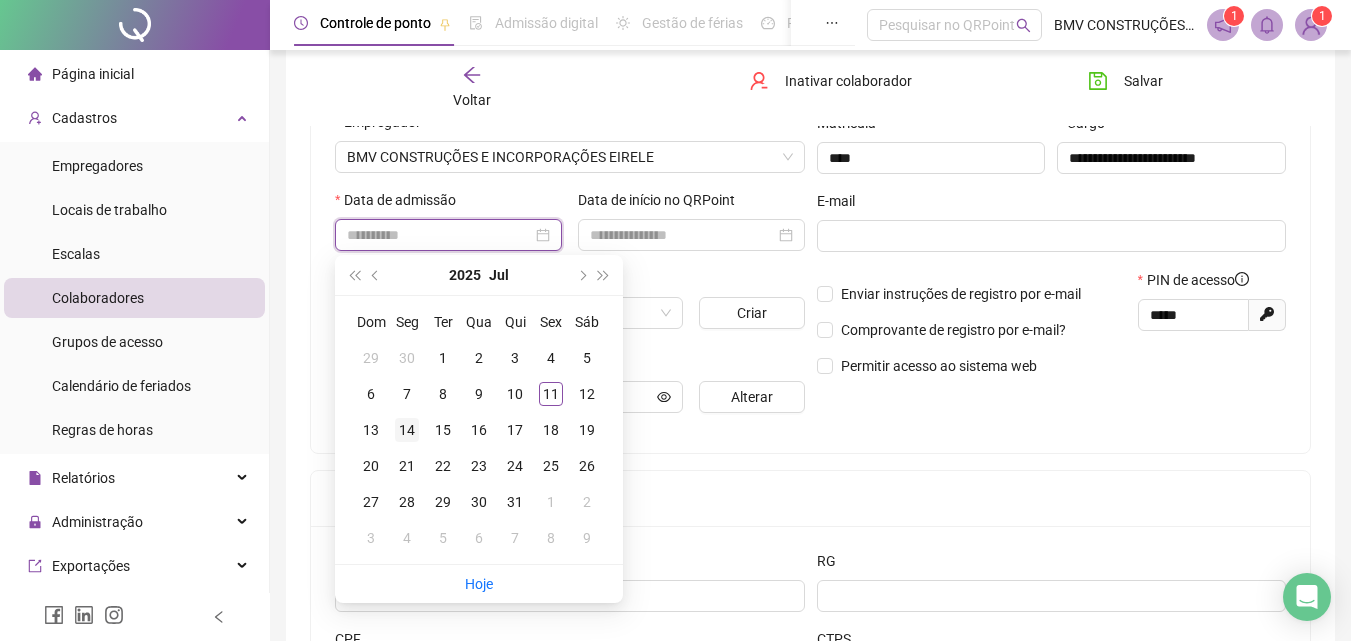 type on "**********" 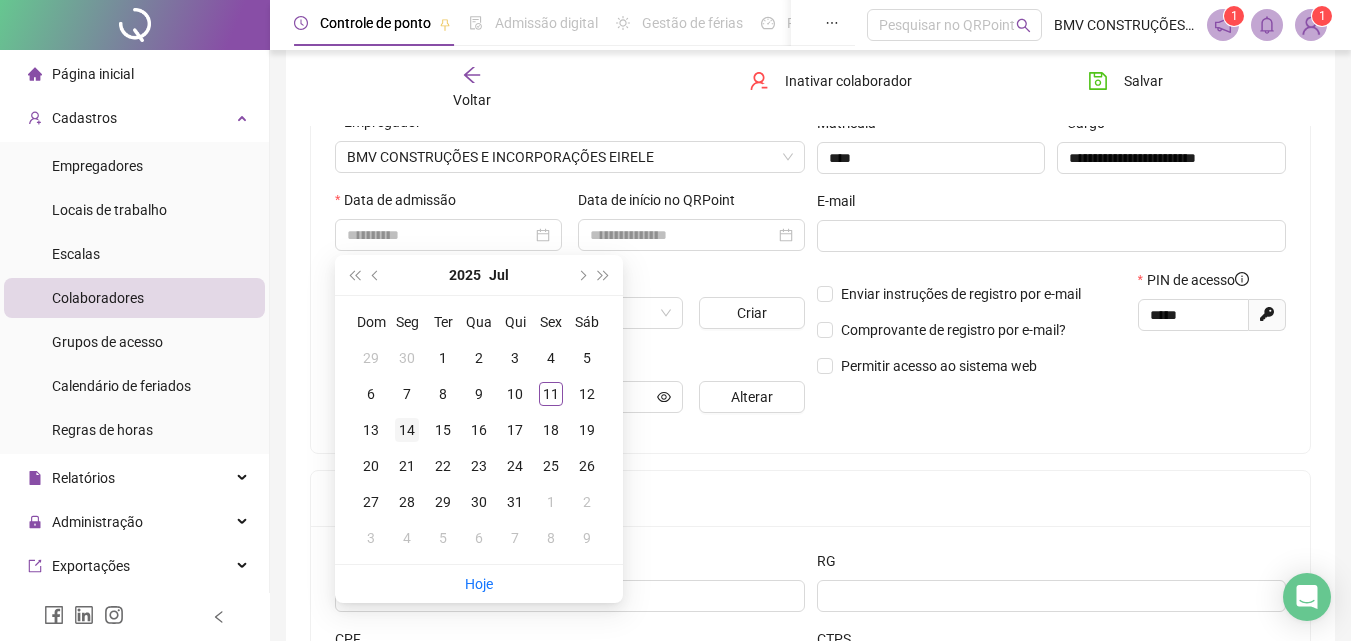 click on "14" at bounding box center [407, 430] 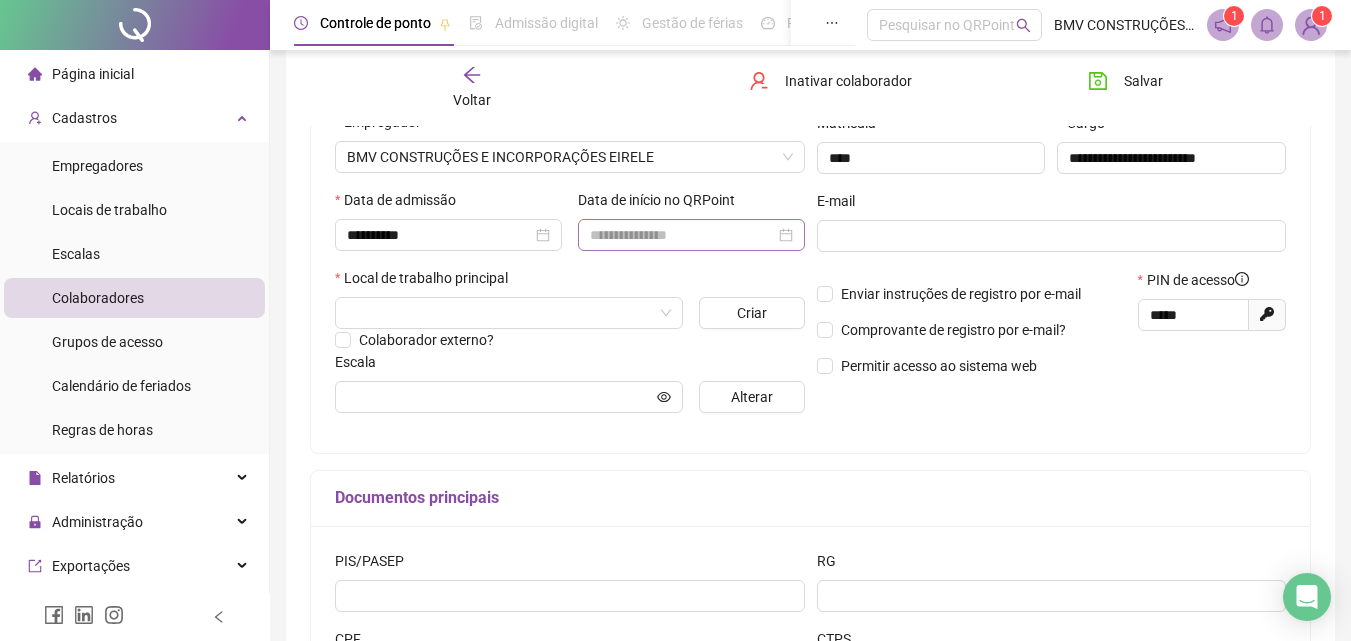 drag, startPoint x: 708, startPoint y: 211, endPoint x: 686, endPoint y: 221, distance: 24.166092 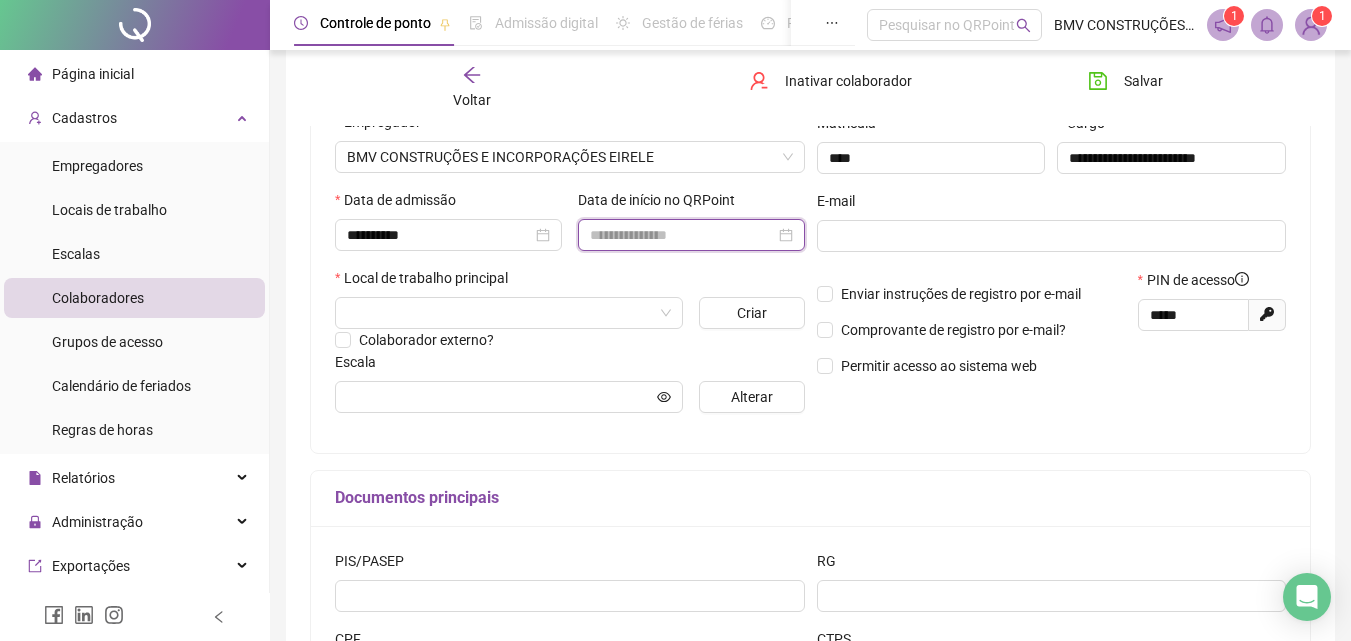 click at bounding box center (682, 235) 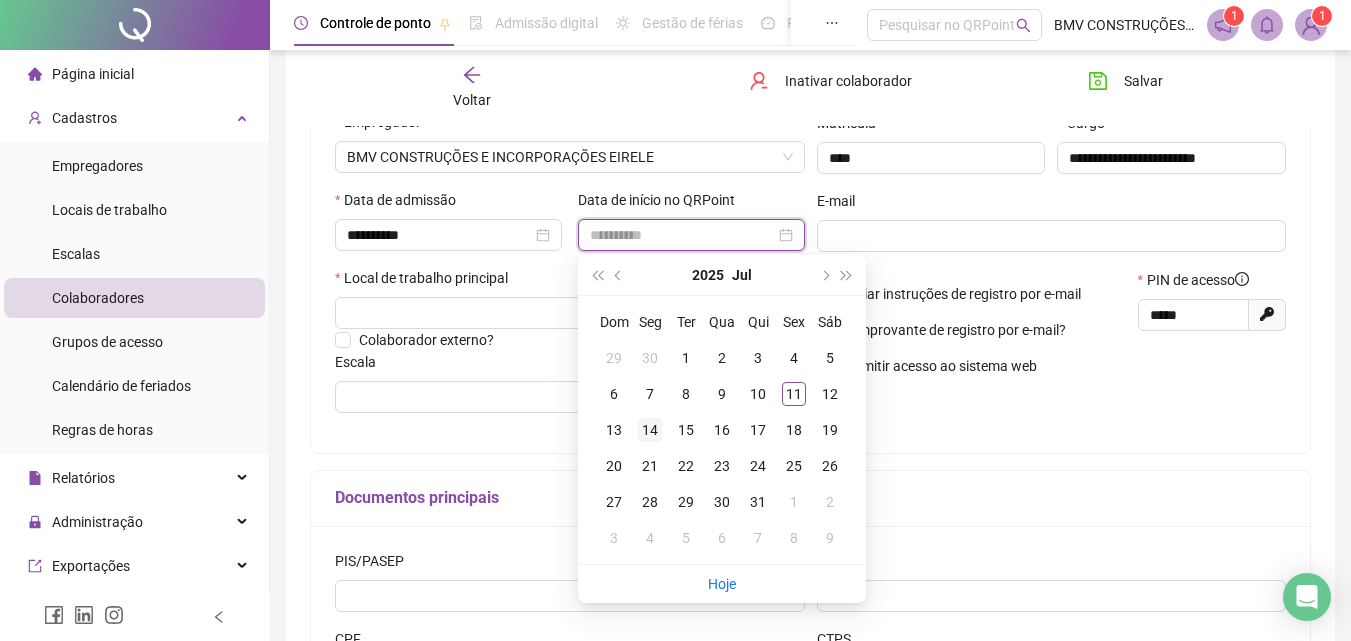 type on "**********" 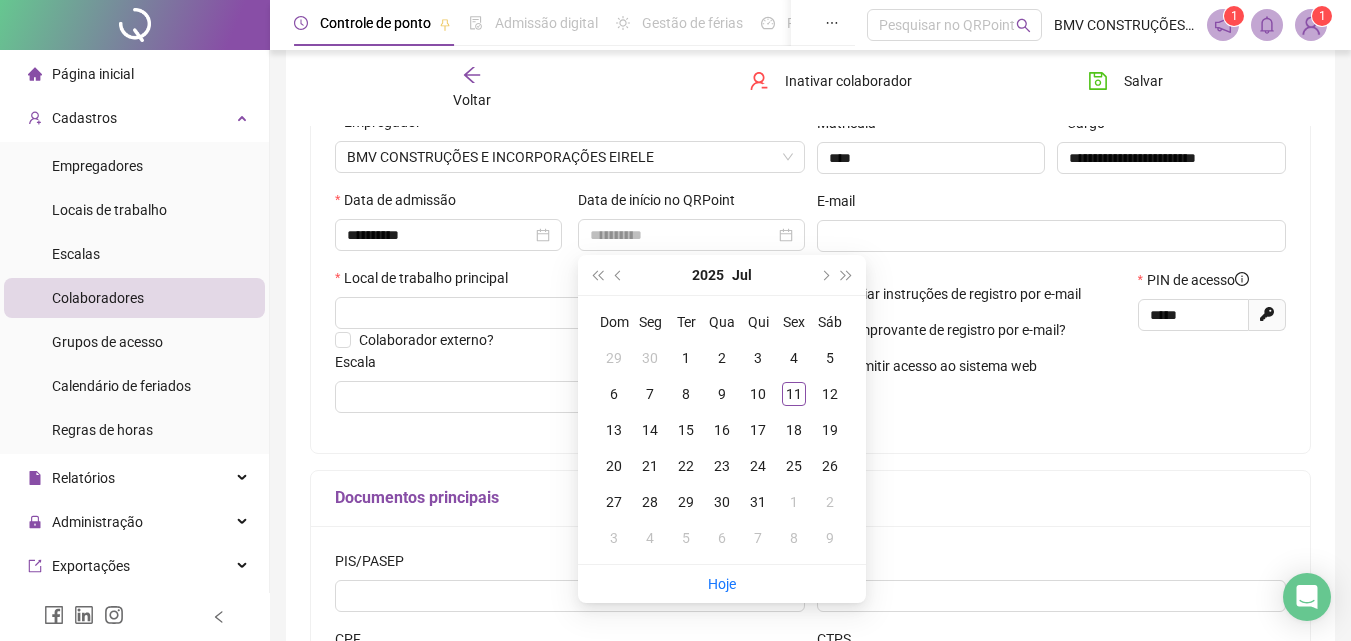 click on "14" at bounding box center (650, 430) 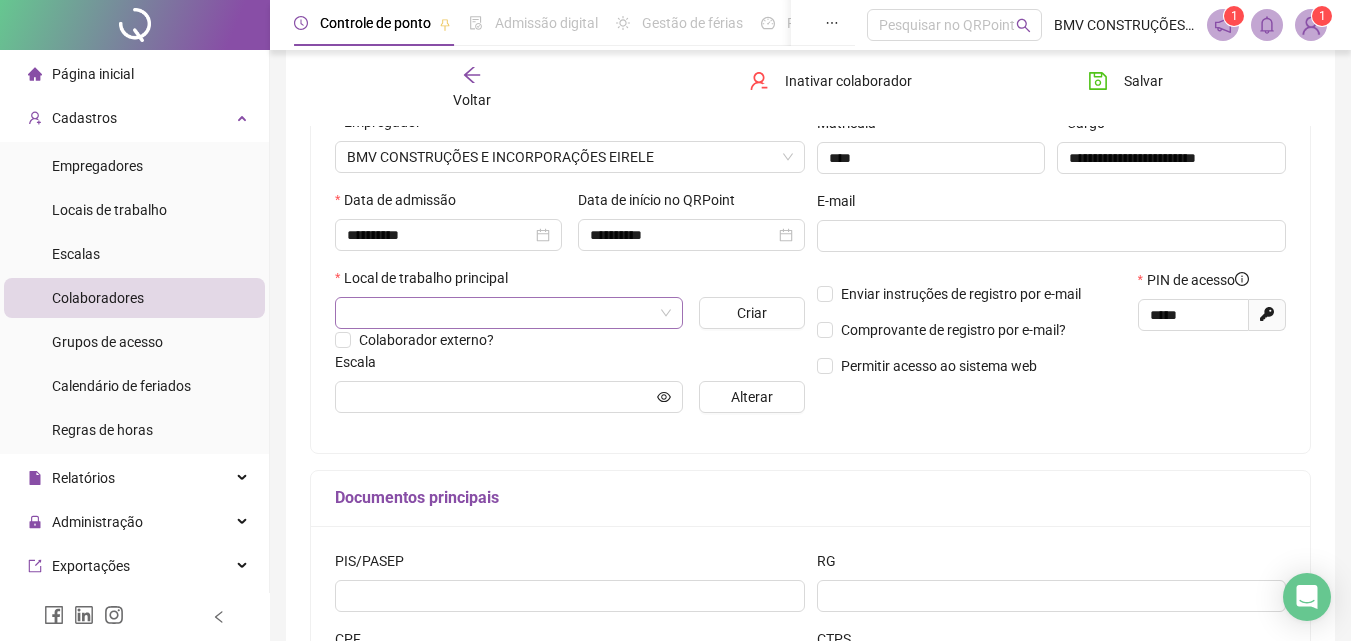 drag, startPoint x: 668, startPoint y: 311, endPoint x: 653, endPoint y: 316, distance: 15.811388 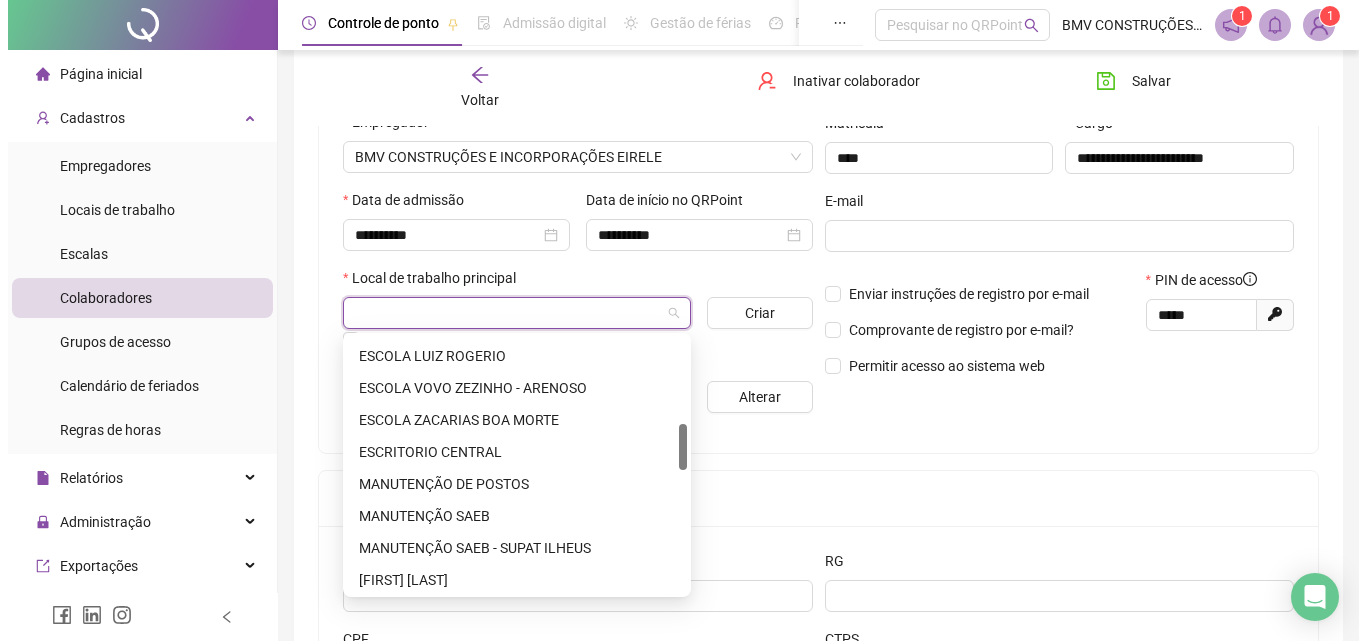 scroll, scrollTop: 412, scrollLeft: 0, axis: vertical 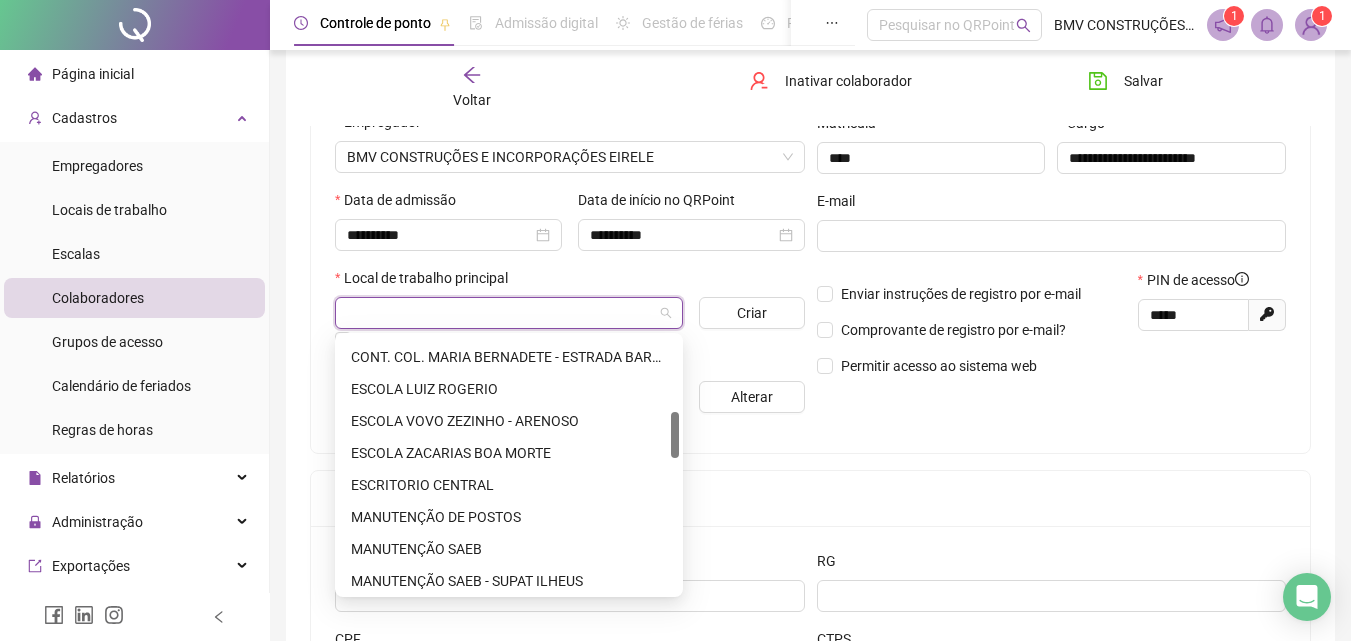 drag, startPoint x: 671, startPoint y: 368, endPoint x: 667, endPoint y: 443, distance: 75.10659 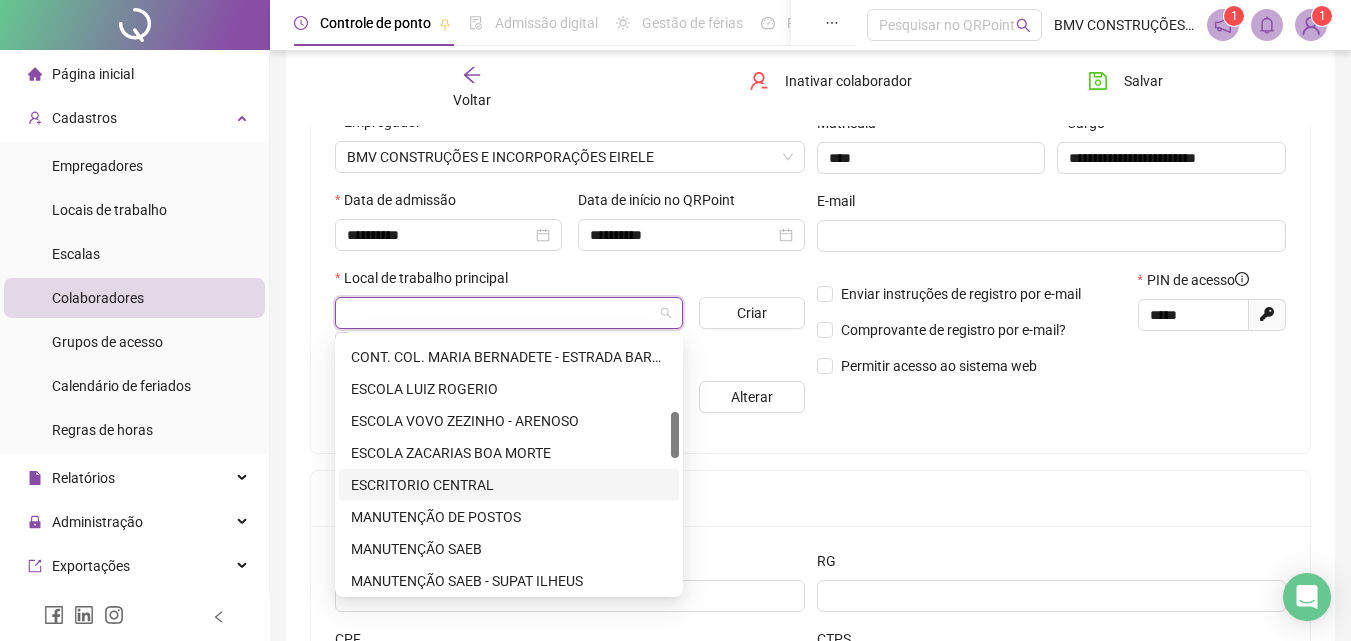click on "ESCRITORIO CENTRAL" at bounding box center [509, 485] 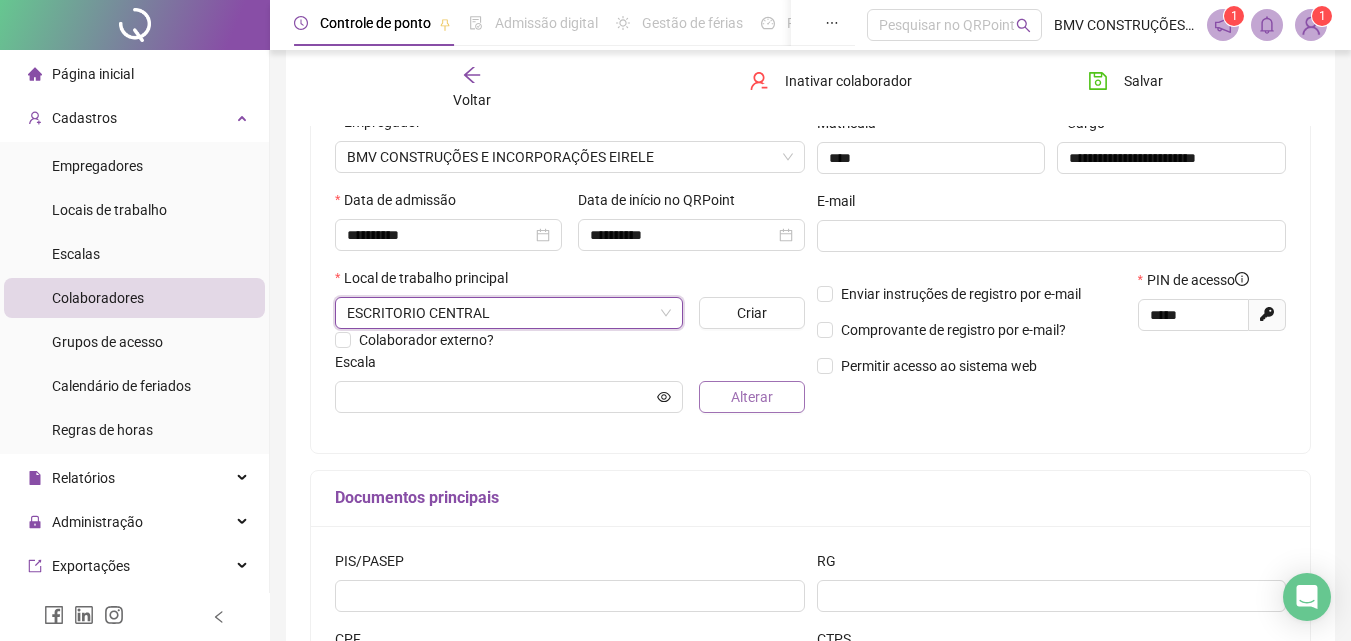 click on "Alterar" at bounding box center [751, 397] 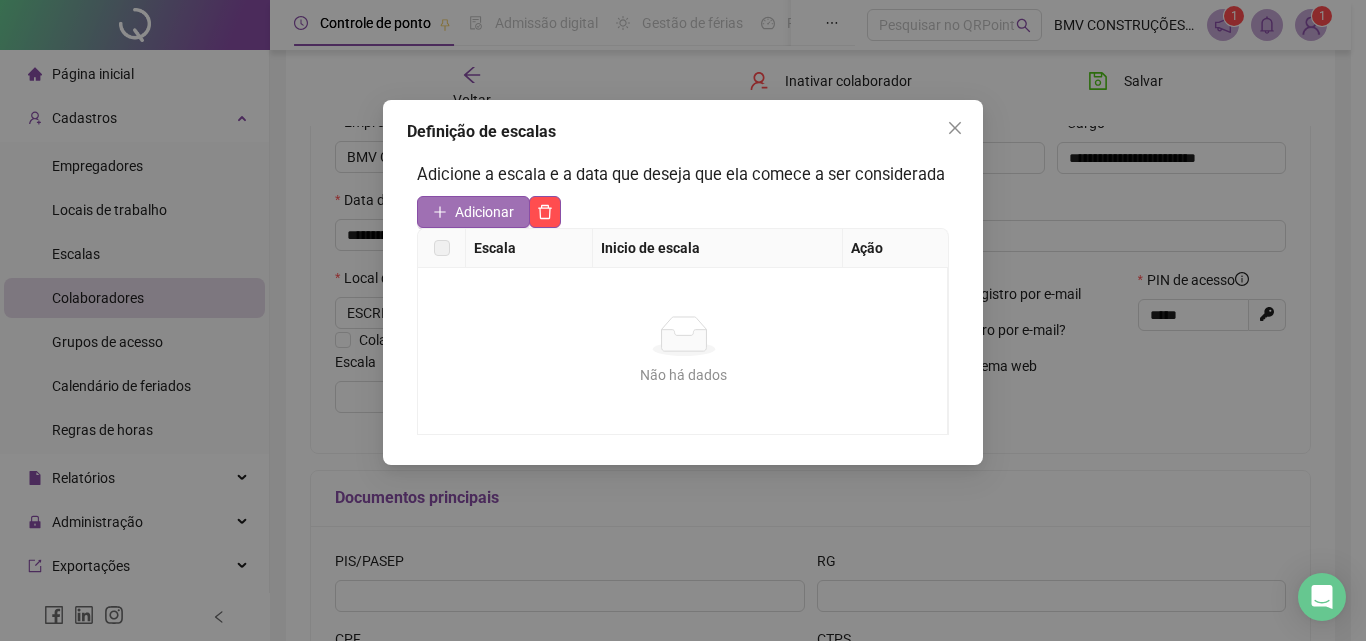 click on "Adicionar" at bounding box center [484, 212] 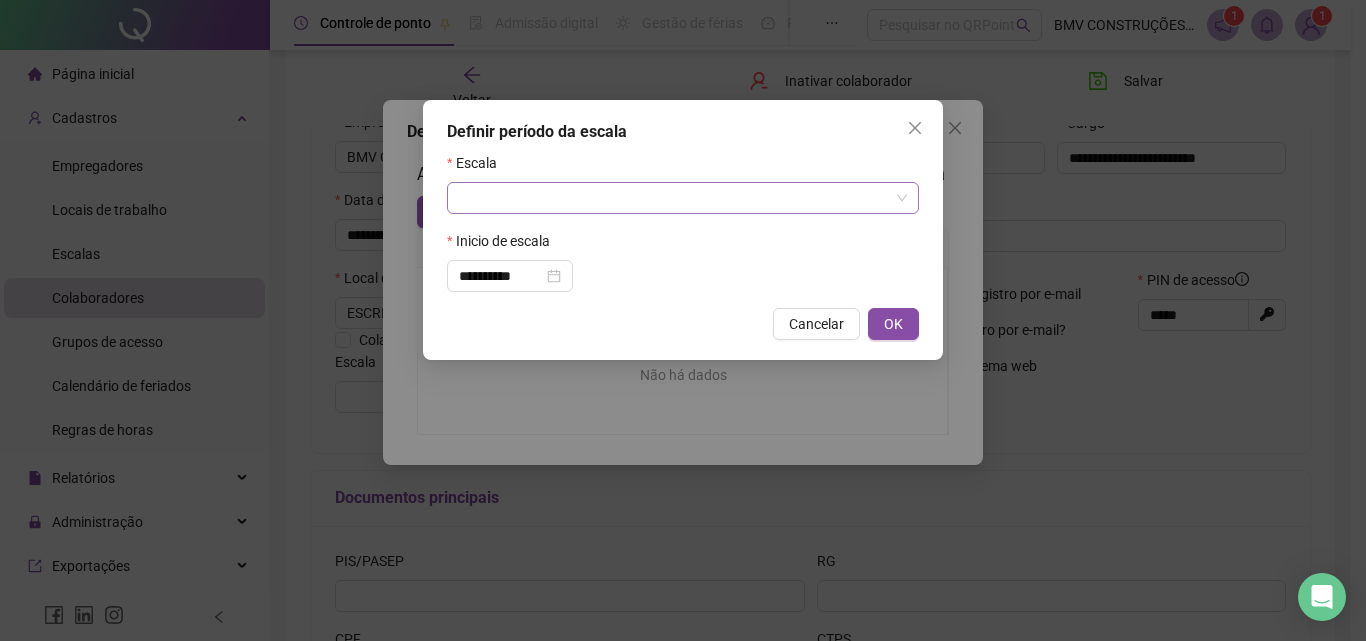 click at bounding box center [677, 198] 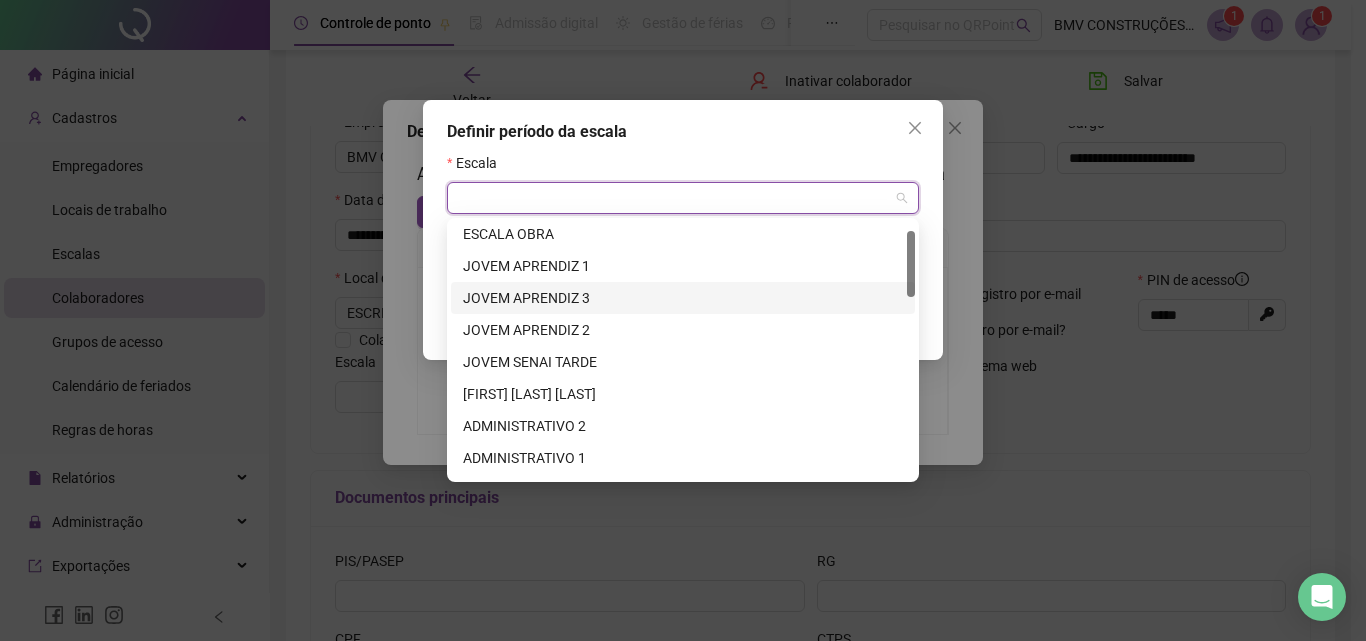 scroll, scrollTop: 0, scrollLeft: 0, axis: both 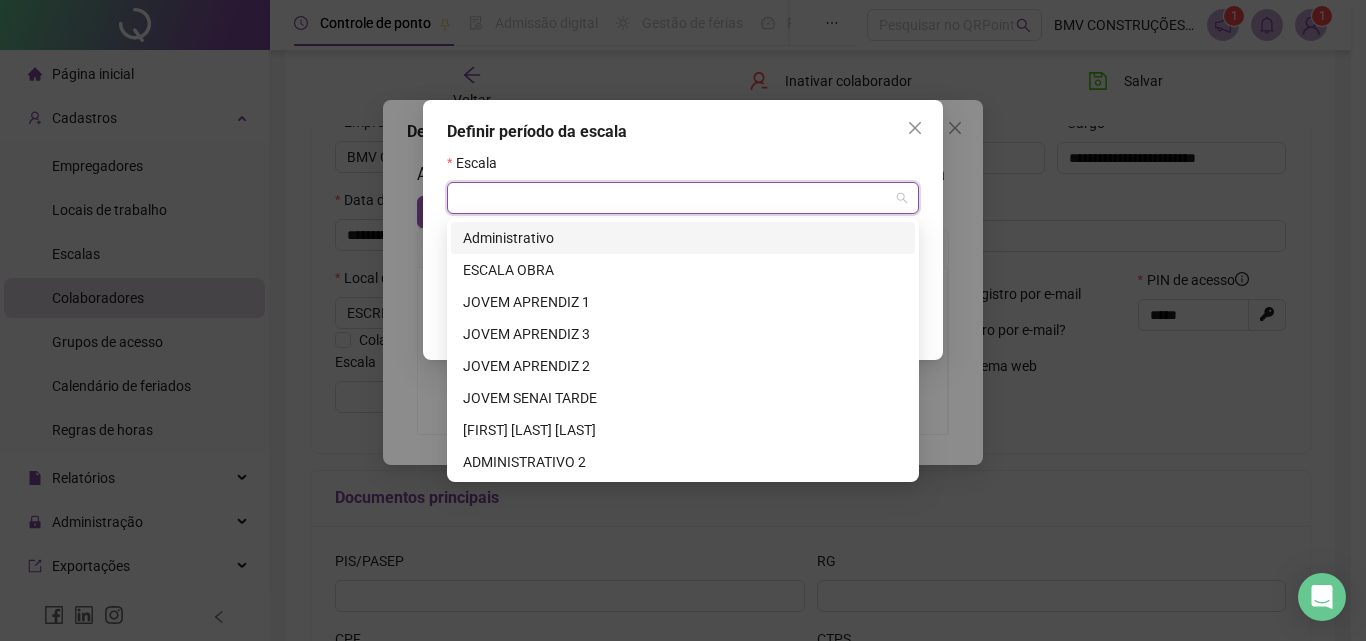 click on "Administrativo" at bounding box center [683, 238] 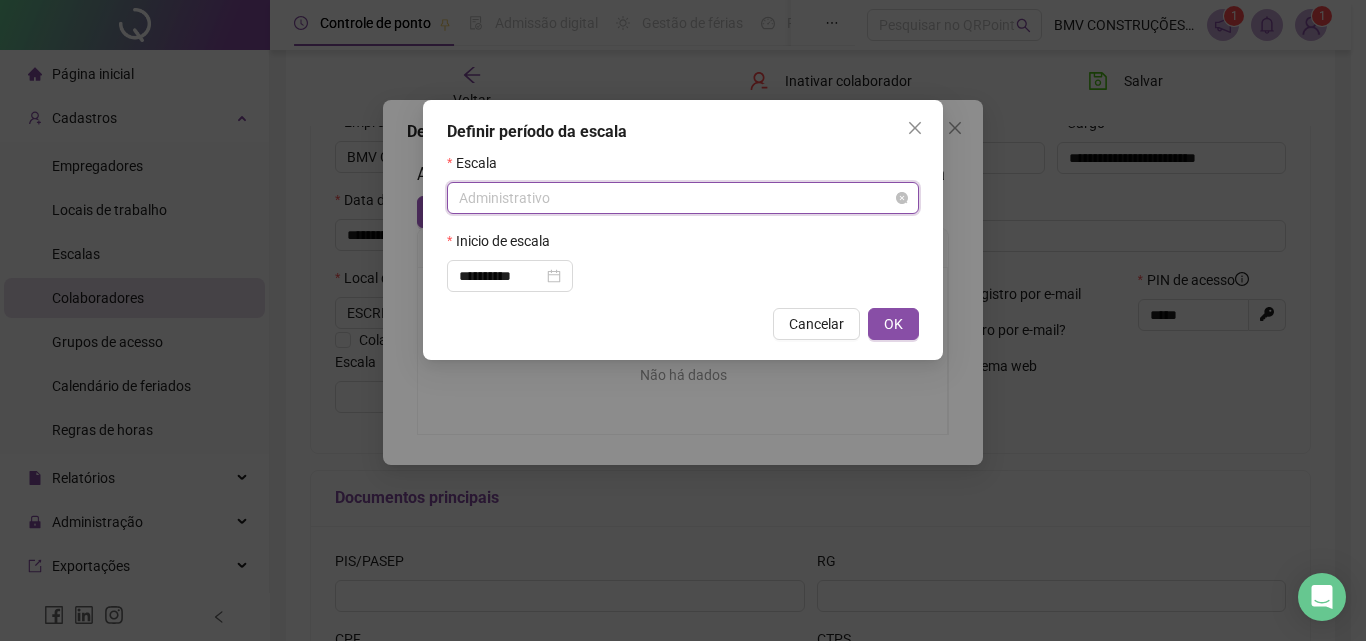 click on "Administrativo" at bounding box center (683, 198) 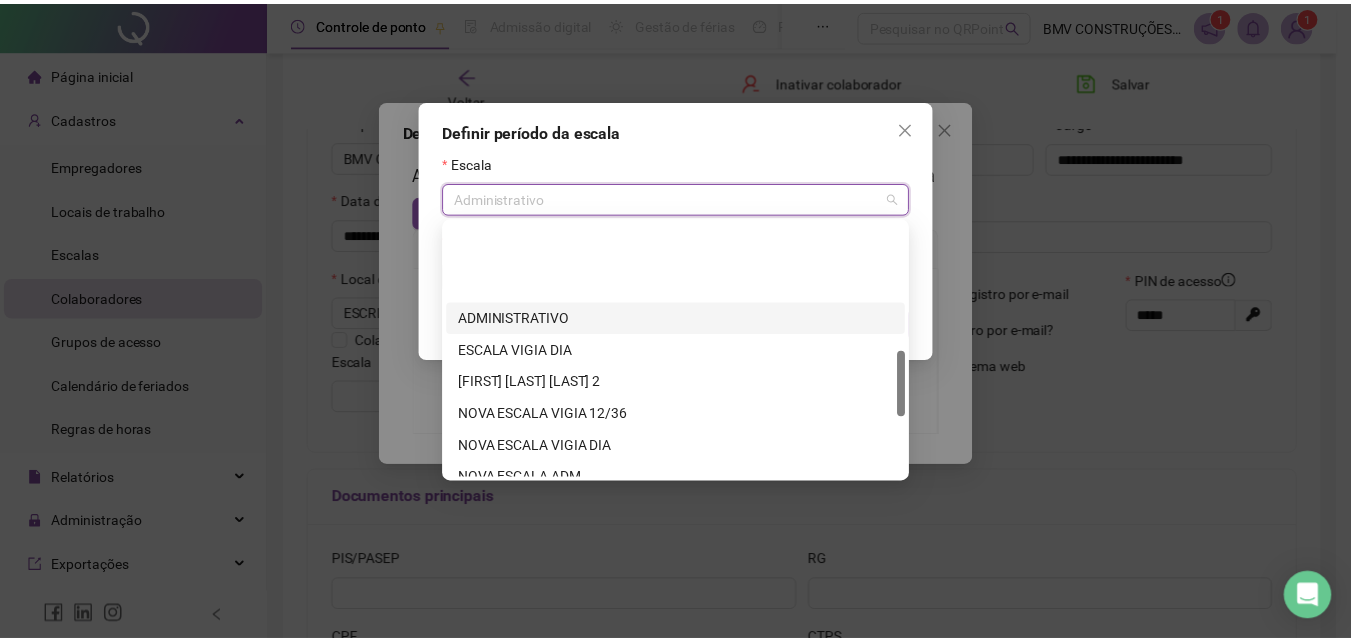scroll, scrollTop: 500, scrollLeft: 0, axis: vertical 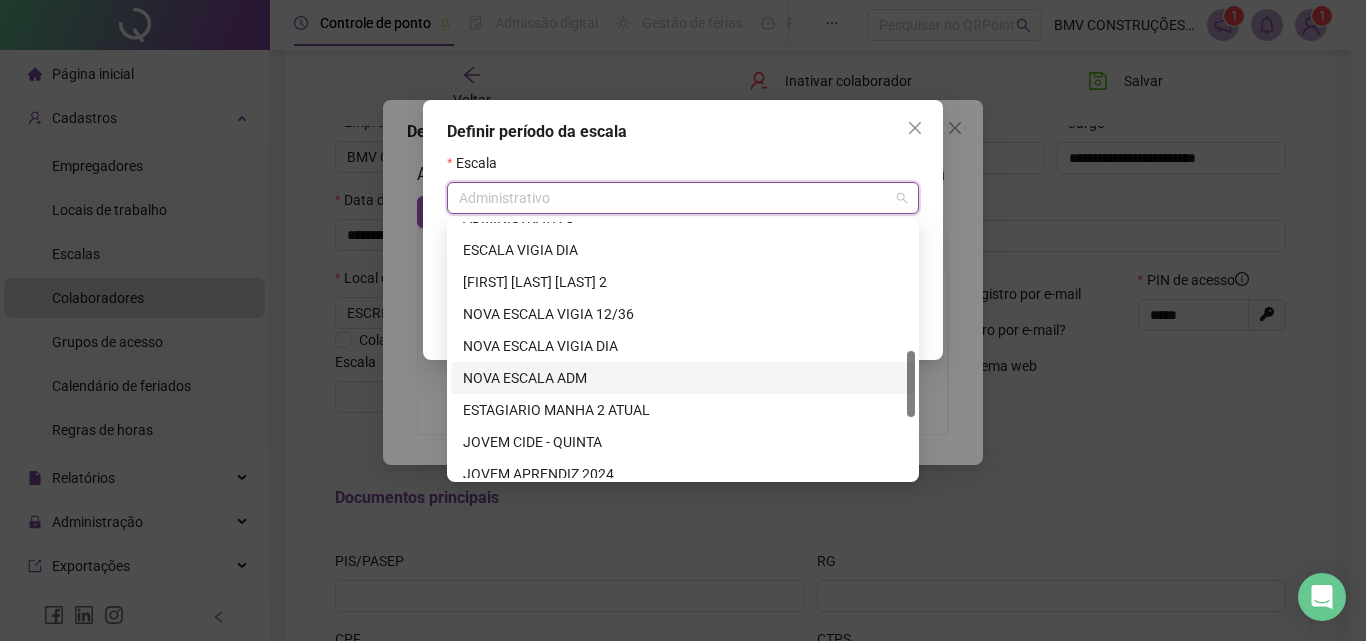 click on "NOVA ESCALA ADM" at bounding box center (683, 378) 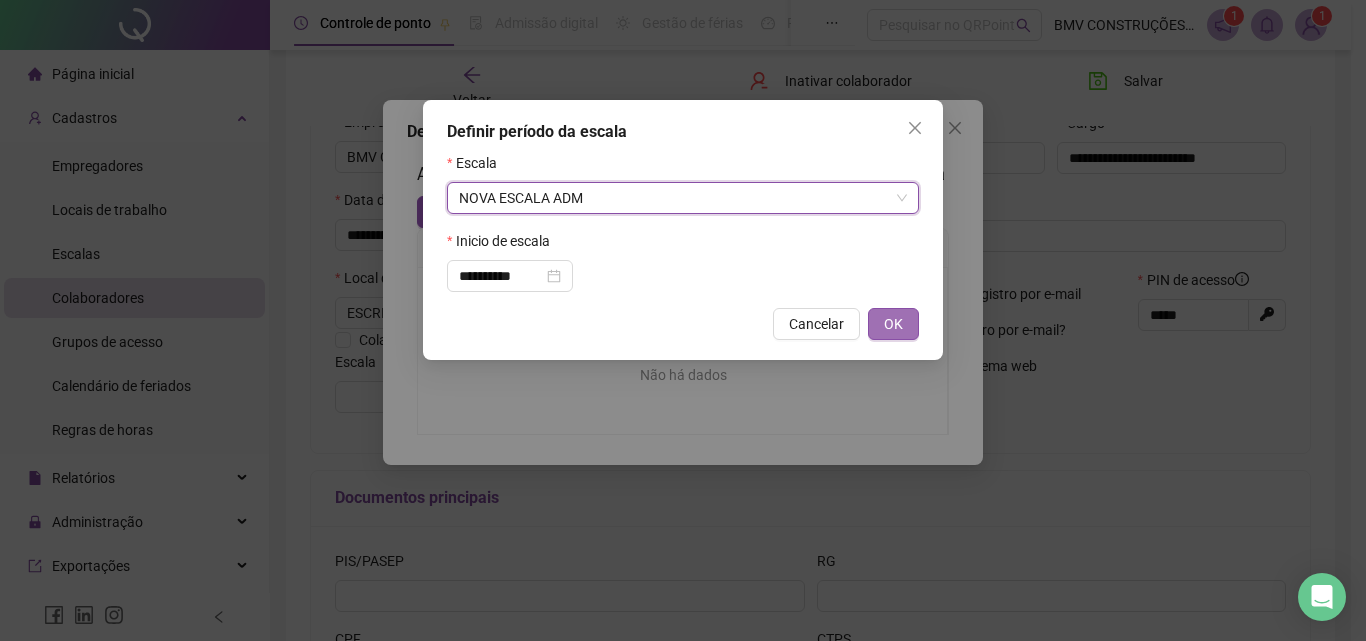 click on "OK" at bounding box center [893, 324] 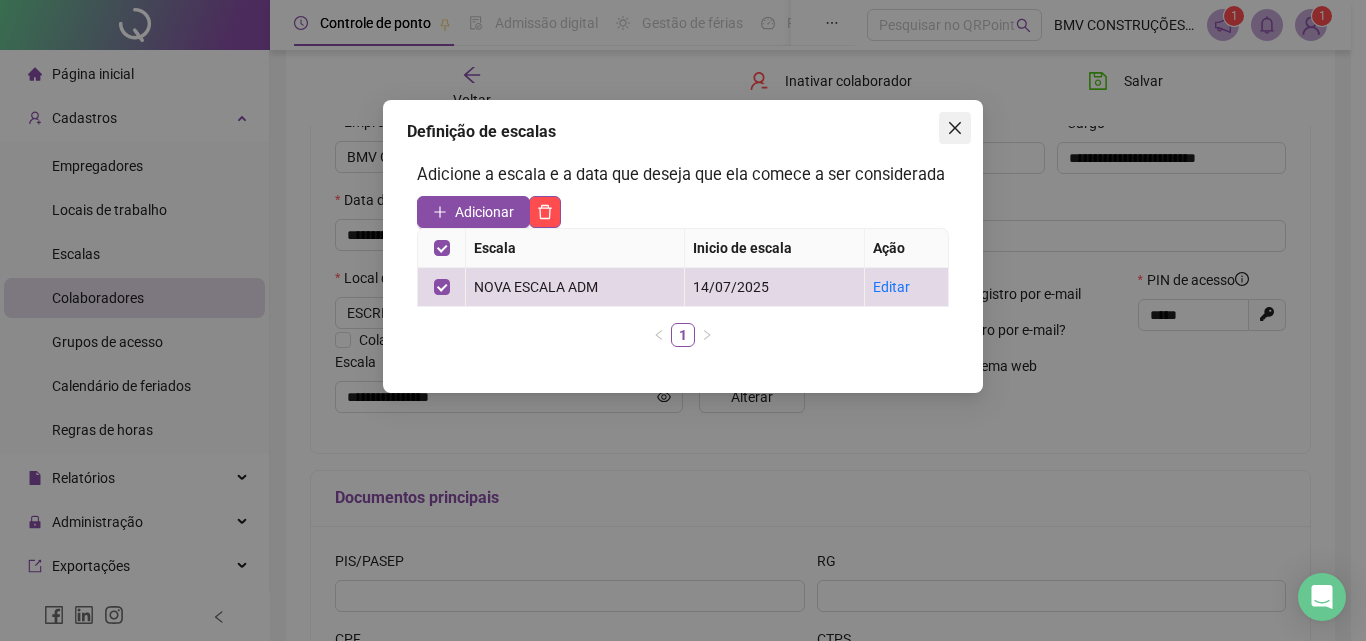 click at bounding box center (955, 128) 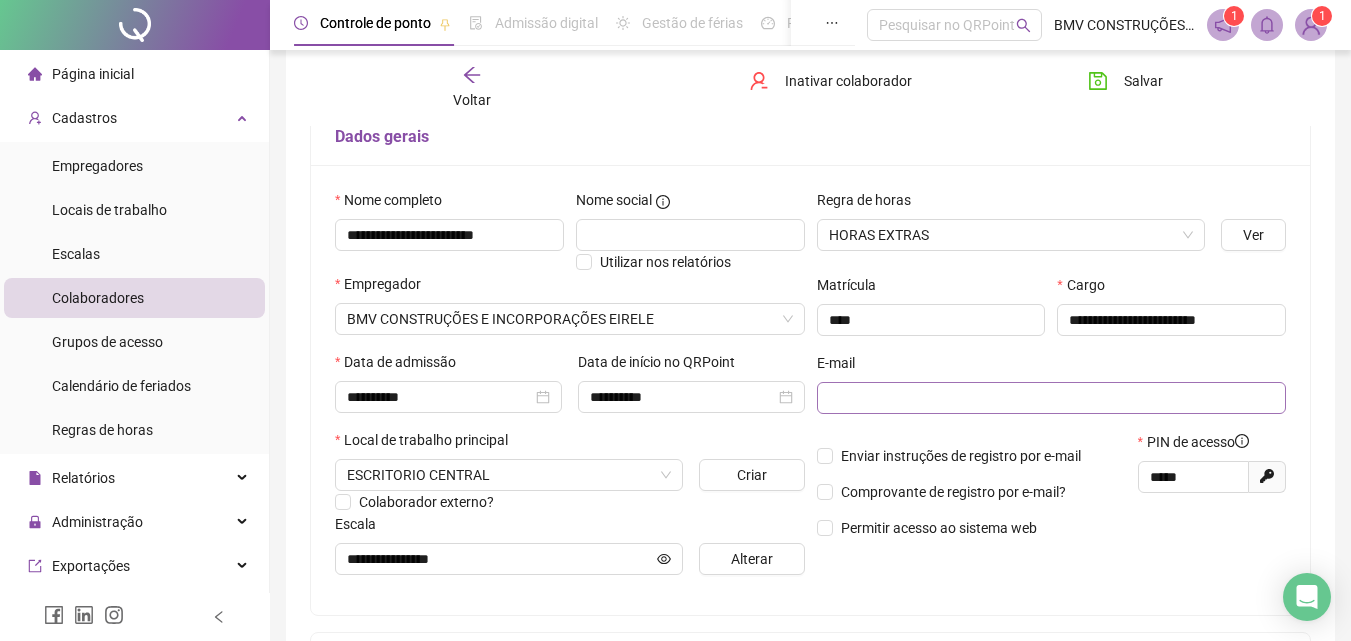 scroll, scrollTop: 0, scrollLeft: 0, axis: both 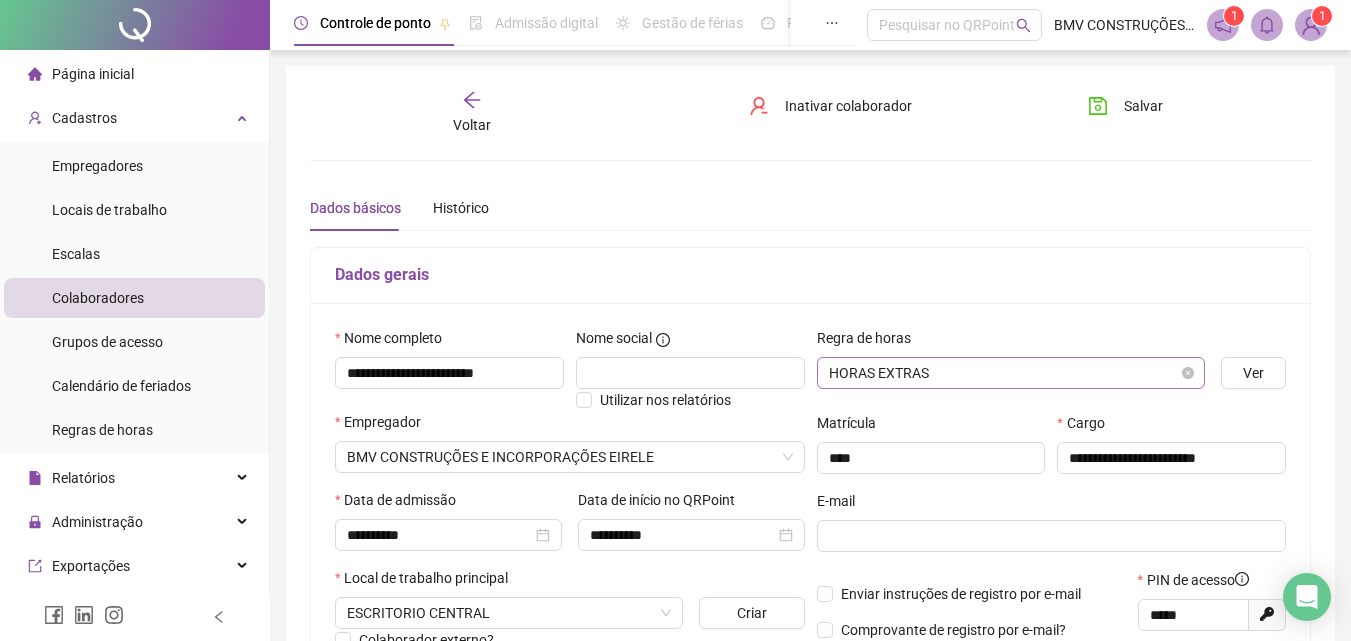 click on "HORAS EXTRAS" at bounding box center (1011, 373) 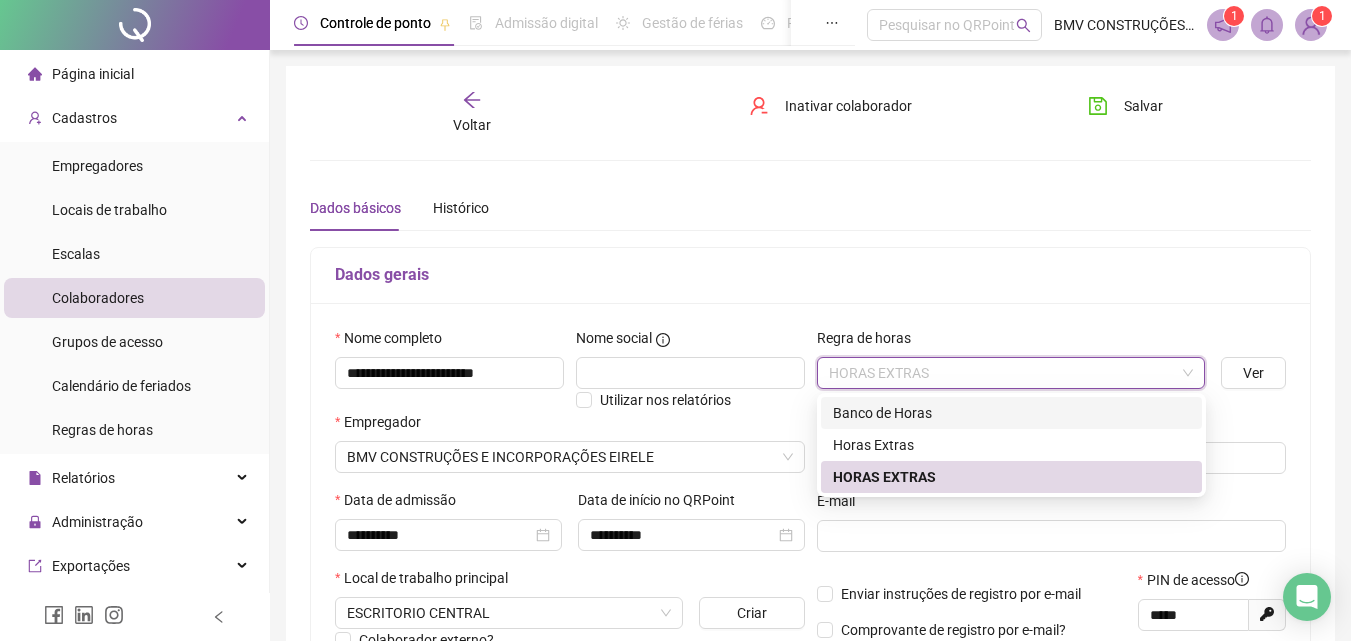click on "Banco de Horas" at bounding box center [1011, 413] 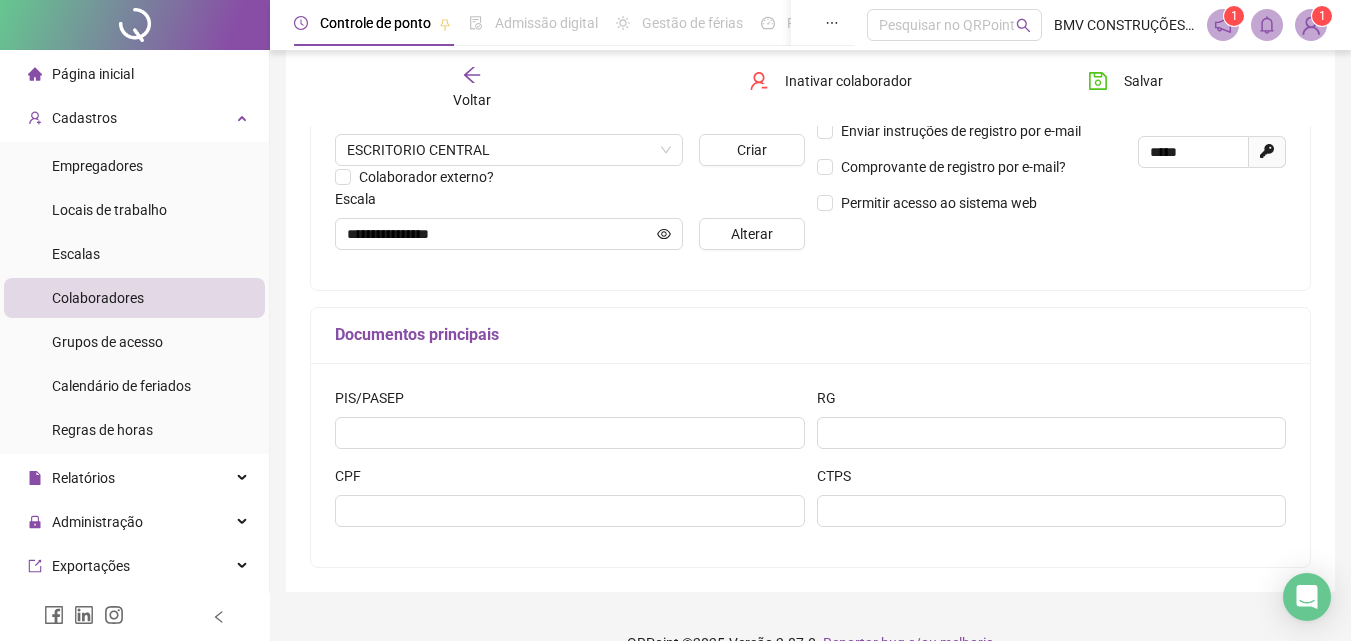 scroll, scrollTop: 500, scrollLeft: 0, axis: vertical 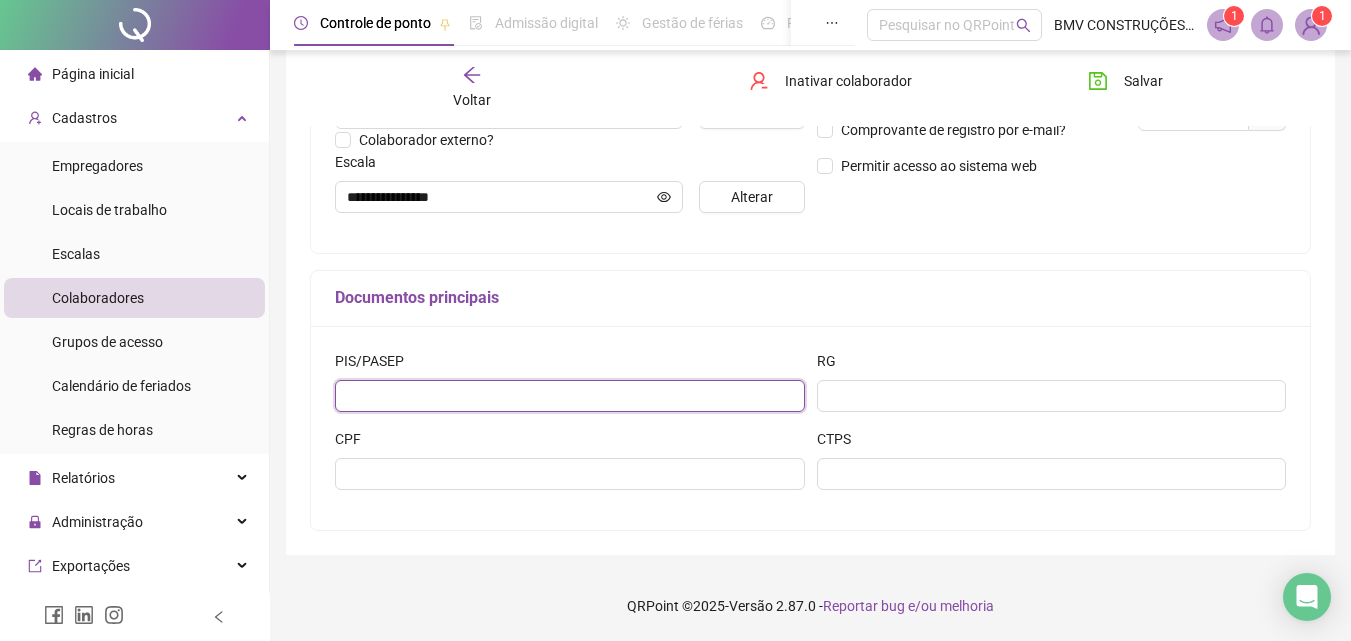 click at bounding box center [570, 396] 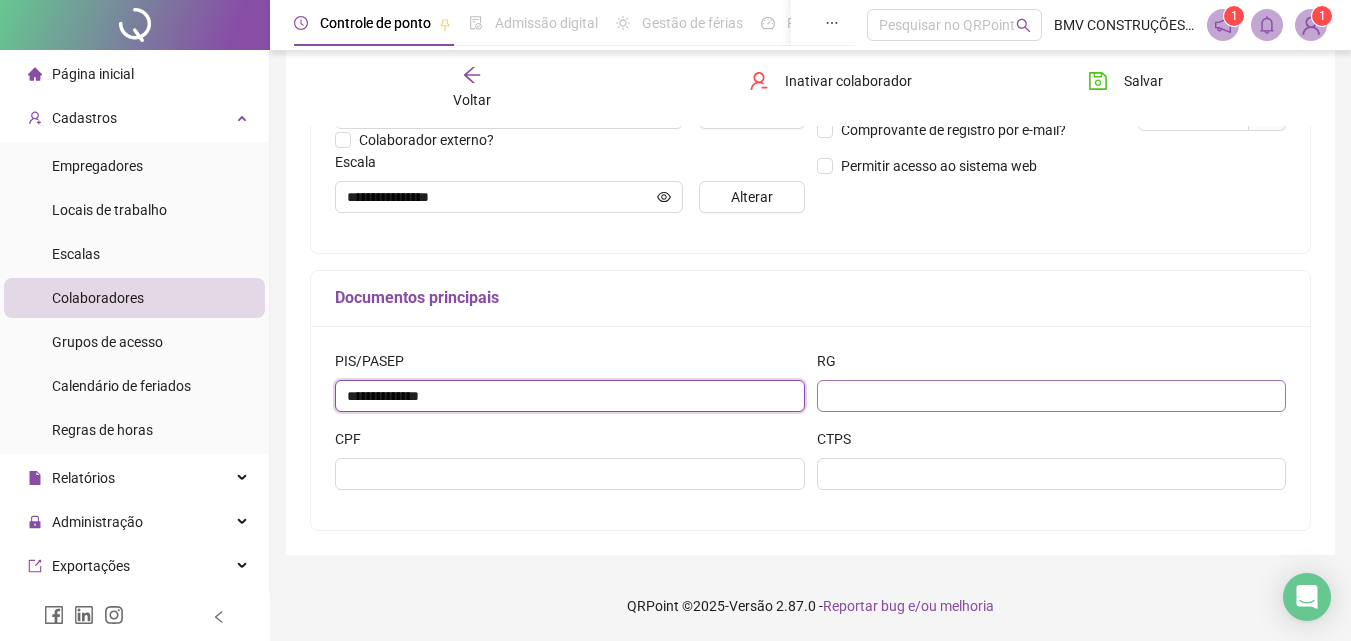 type on "**********" 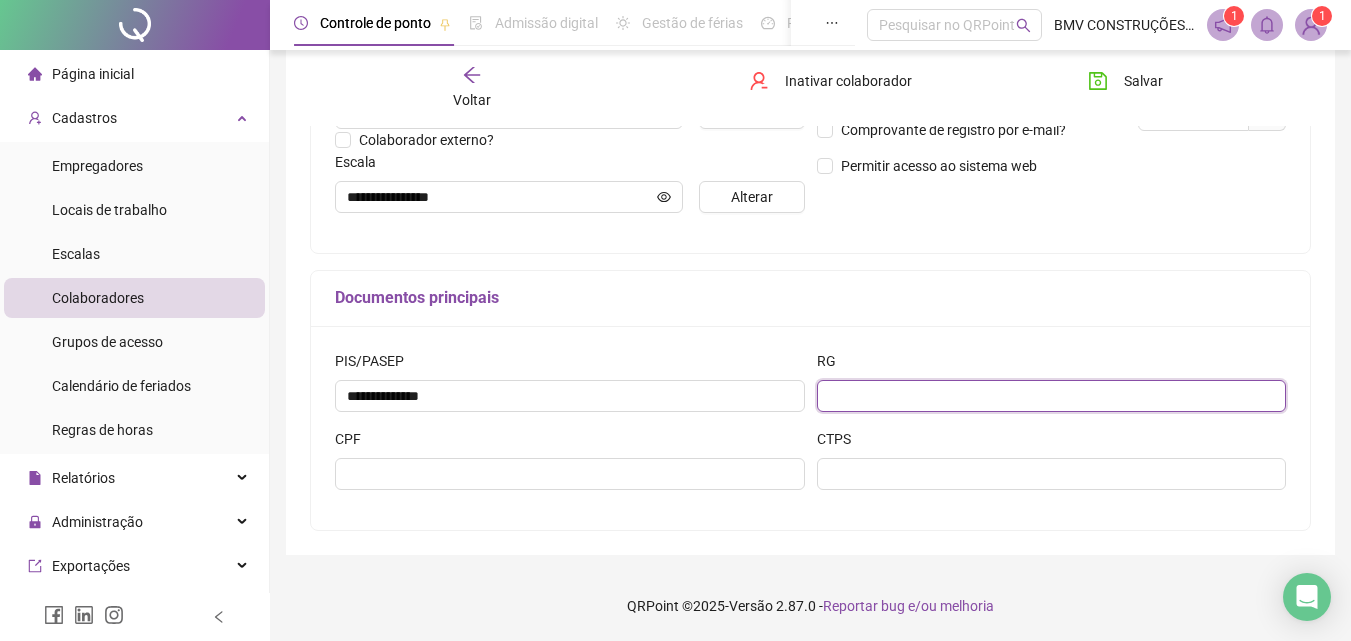 click at bounding box center (1052, 396) 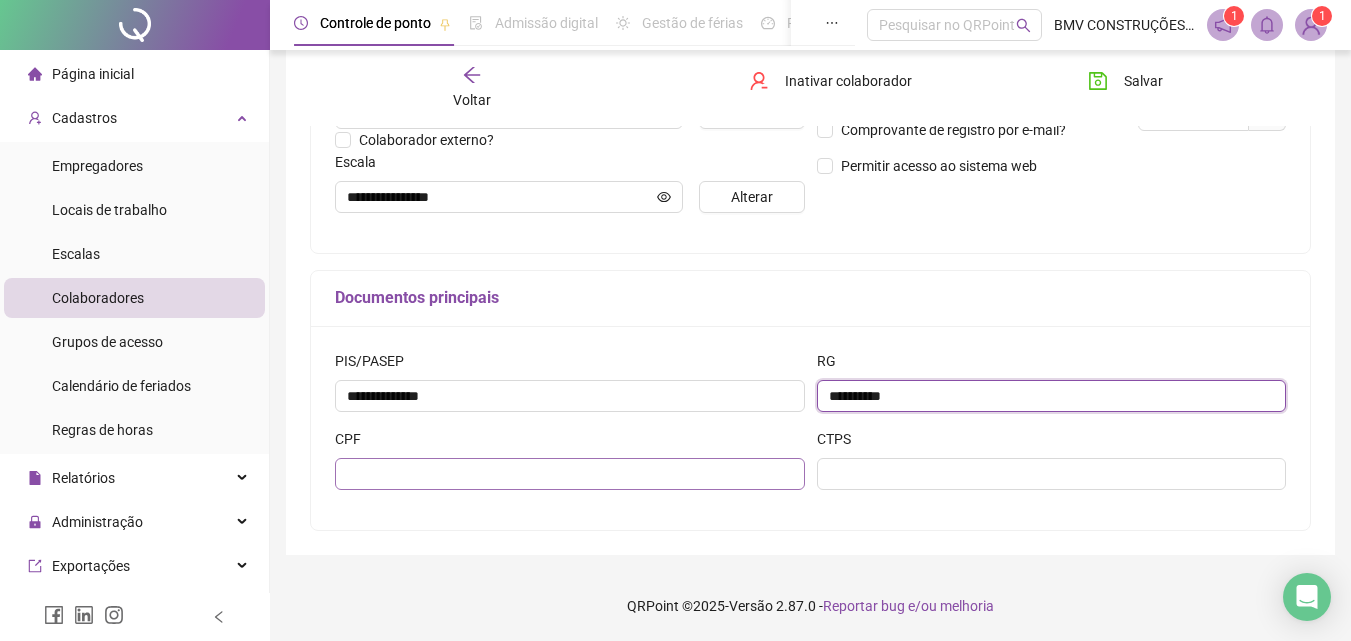 type on "**********" 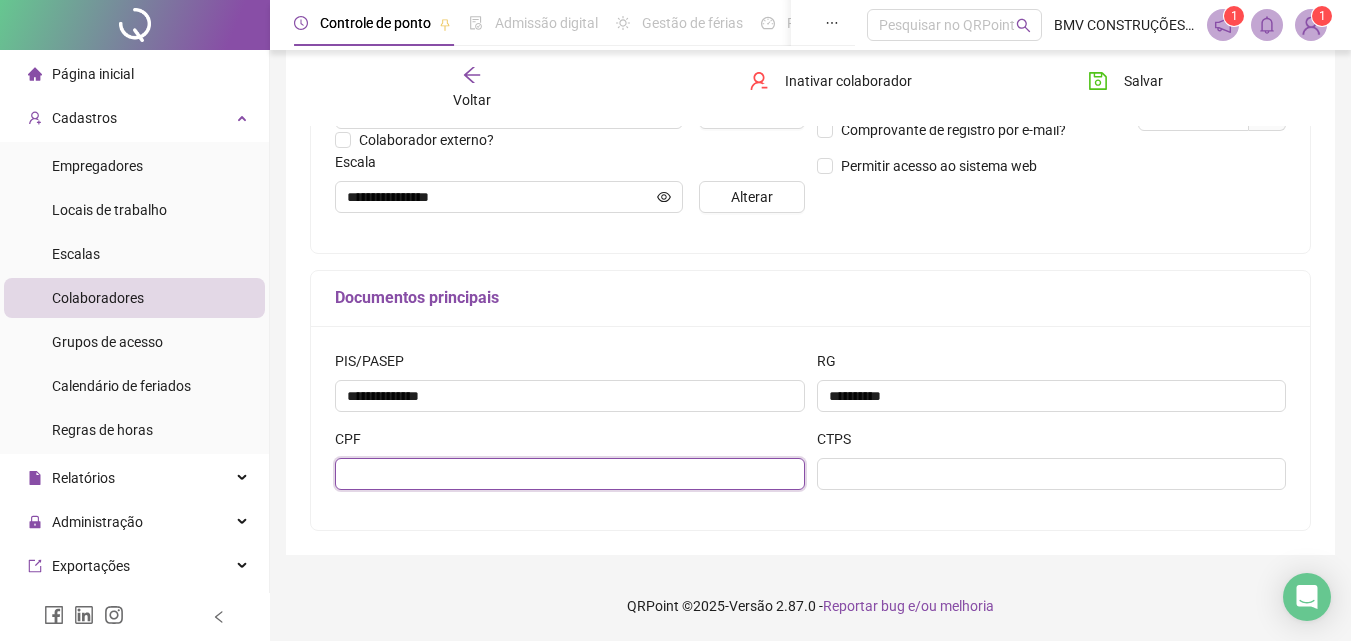click at bounding box center (570, 474) 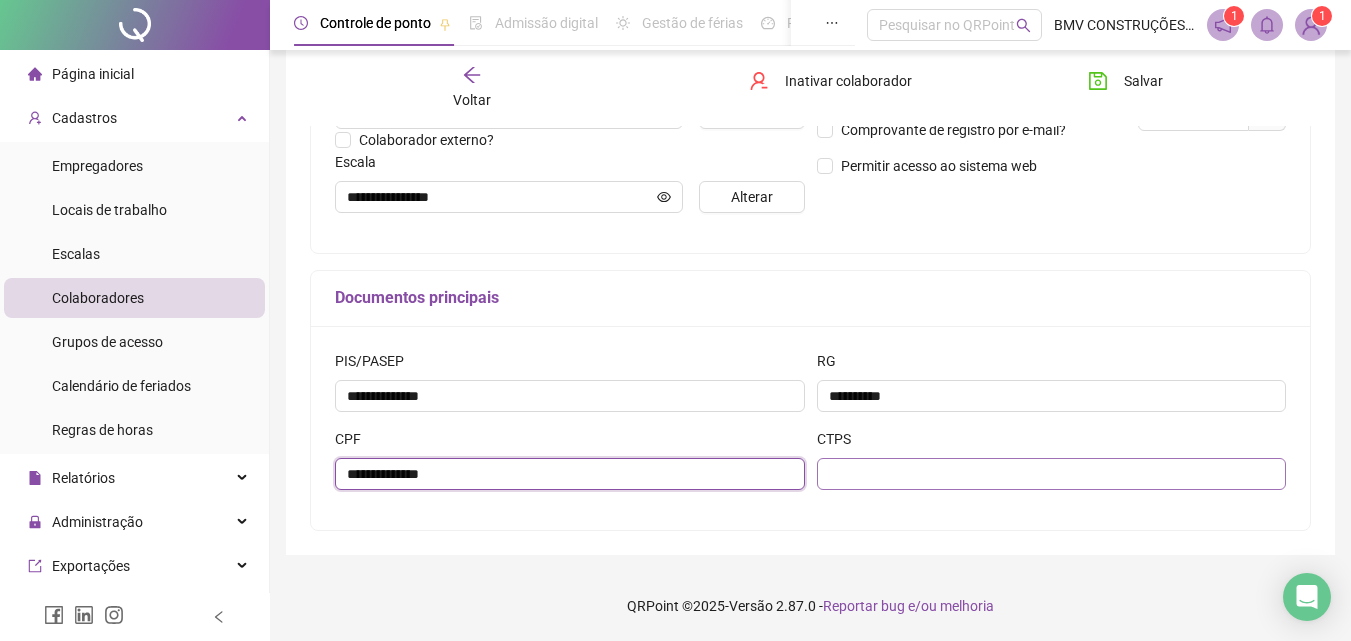 type on "**********" 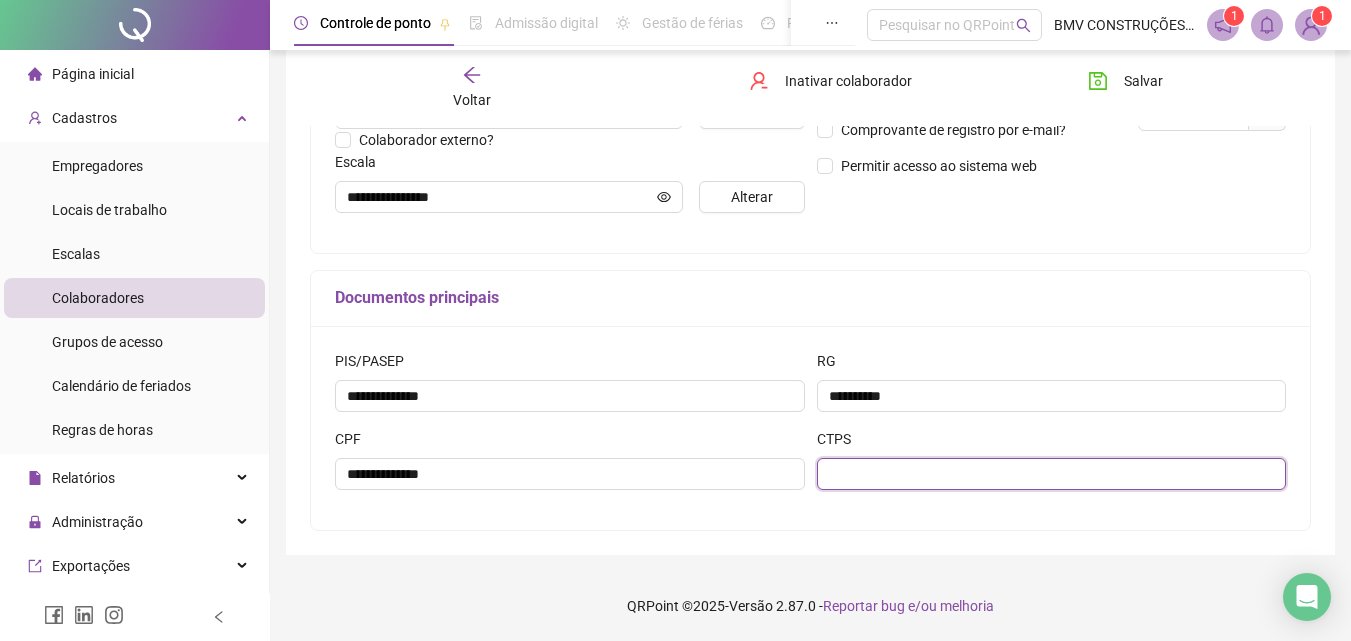 drag, startPoint x: 993, startPoint y: 469, endPoint x: 1039, endPoint y: 463, distance: 46.389652 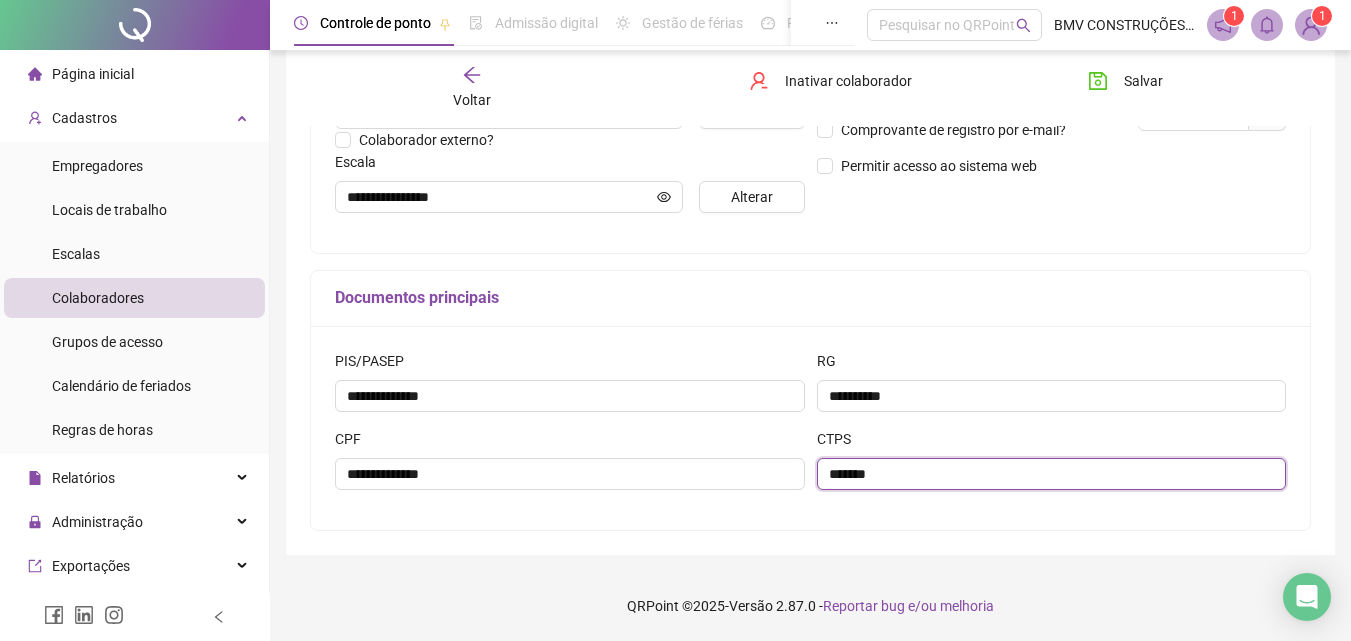 scroll, scrollTop: 0, scrollLeft: 0, axis: both 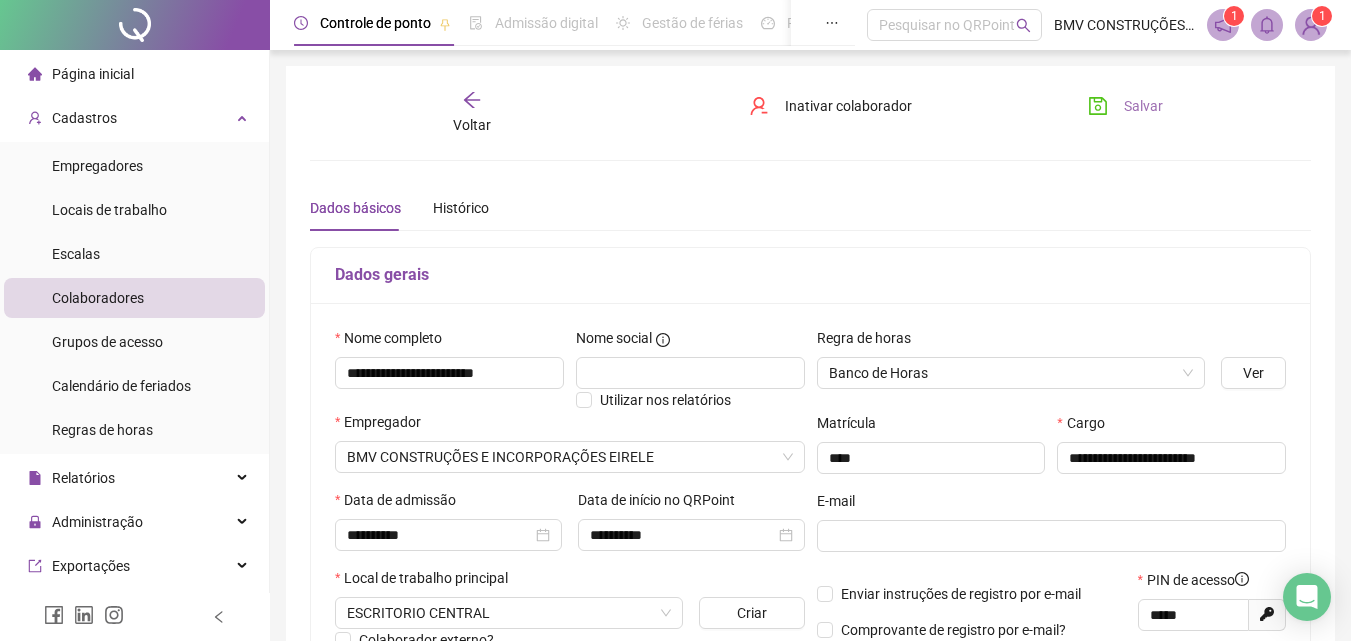 type on "*******" 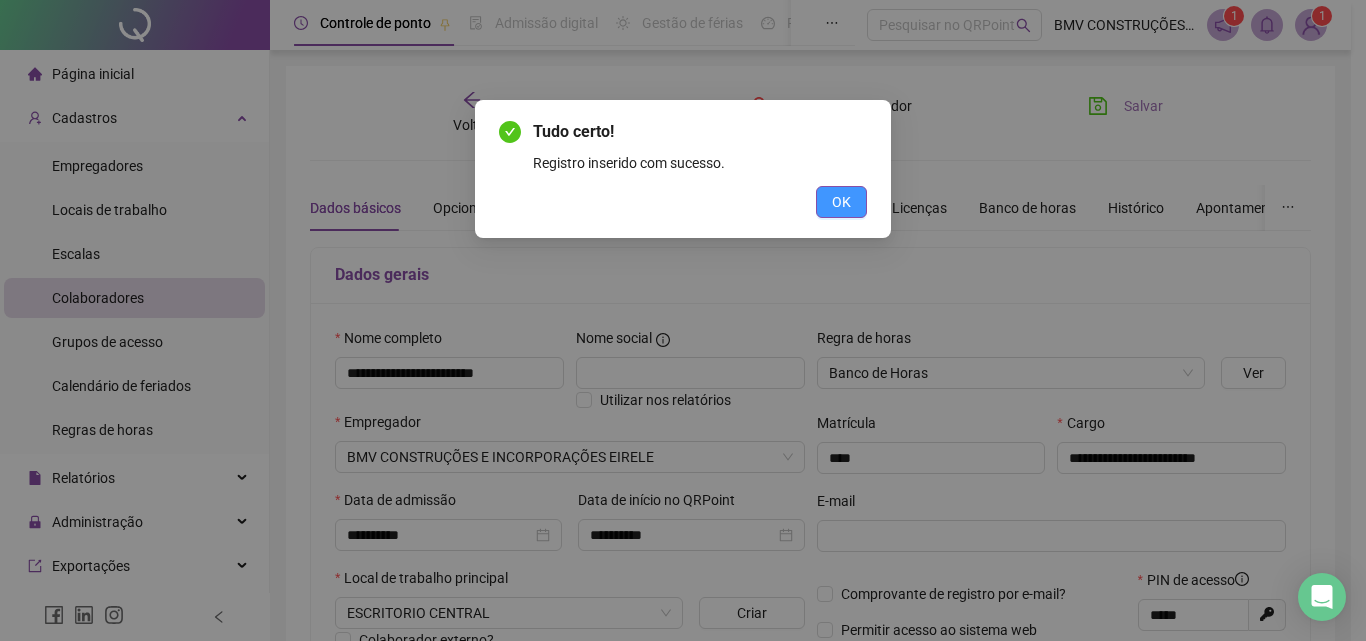 click on "OK" at bounding box center [841, 202] 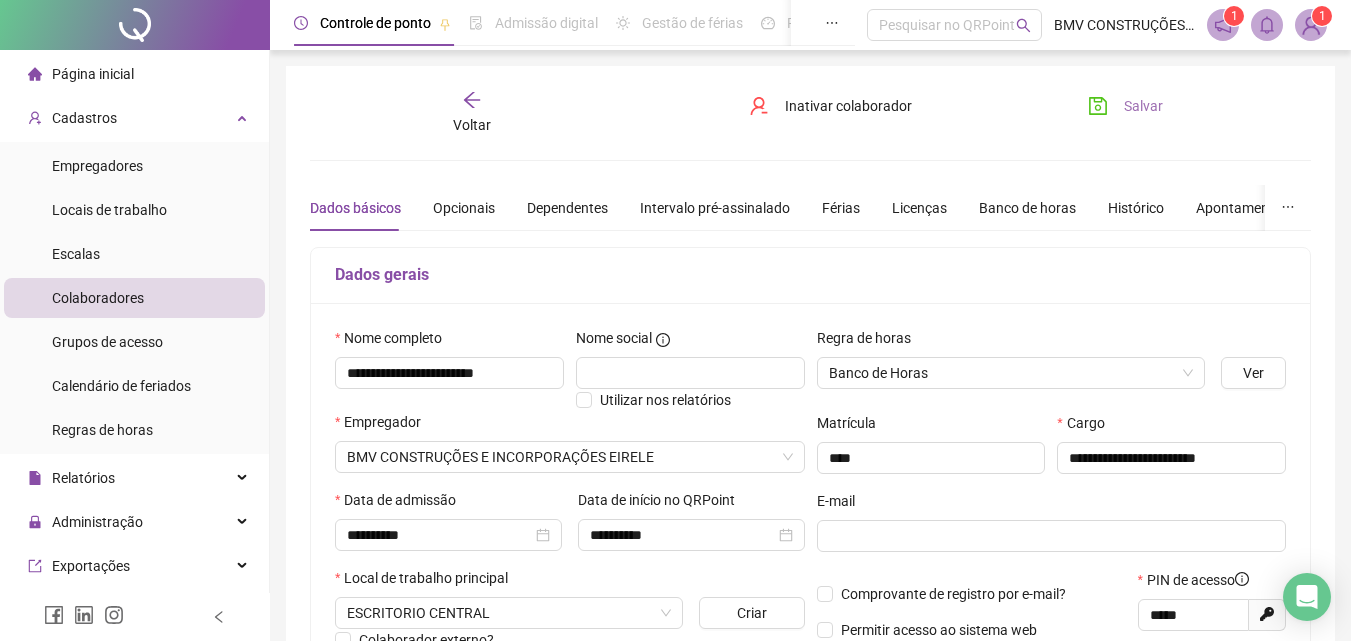 click on "Voltar" at bounding box center [472, 113] 